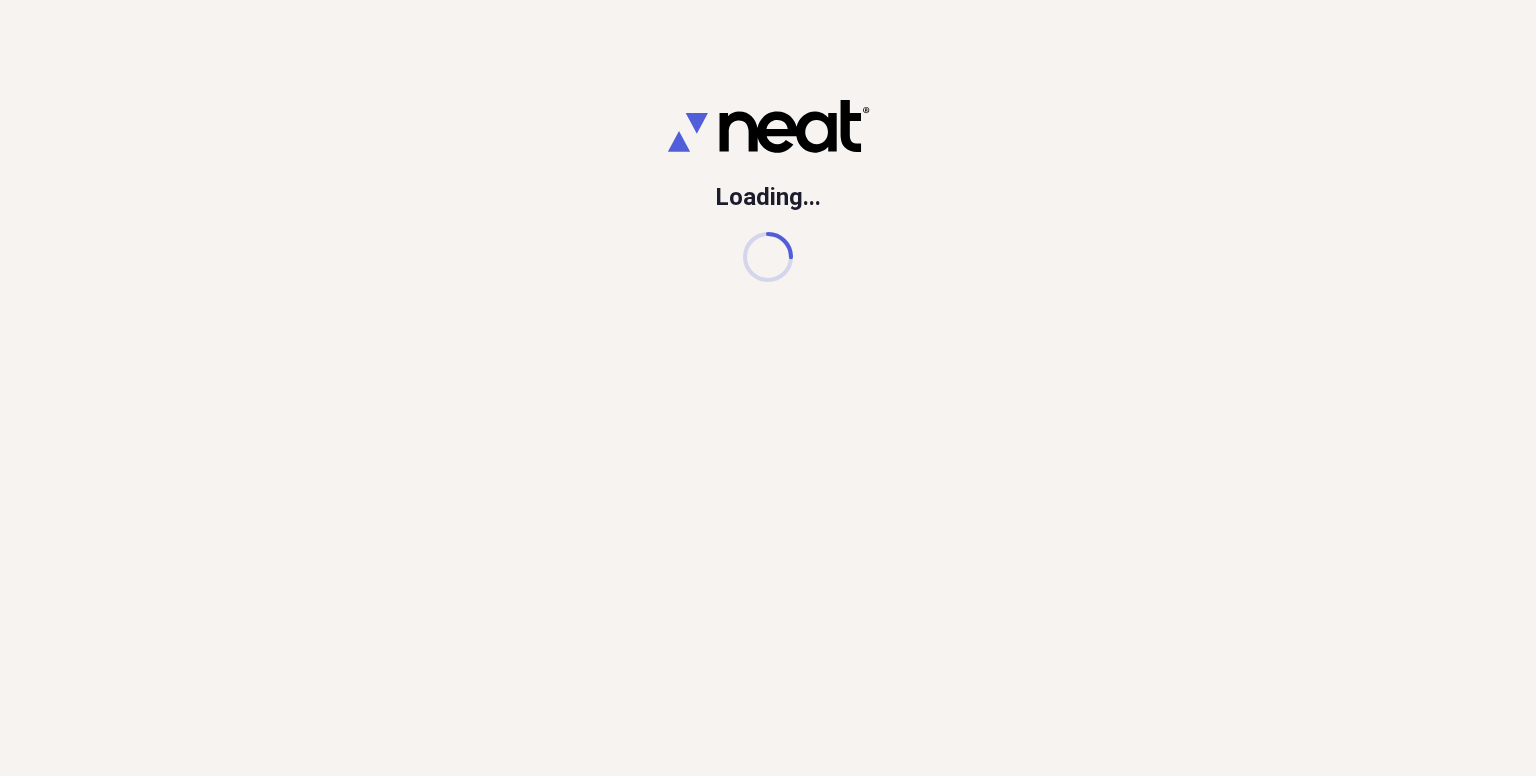 scroll, scrollTop: 0, scrollLeft: 0, axis: both 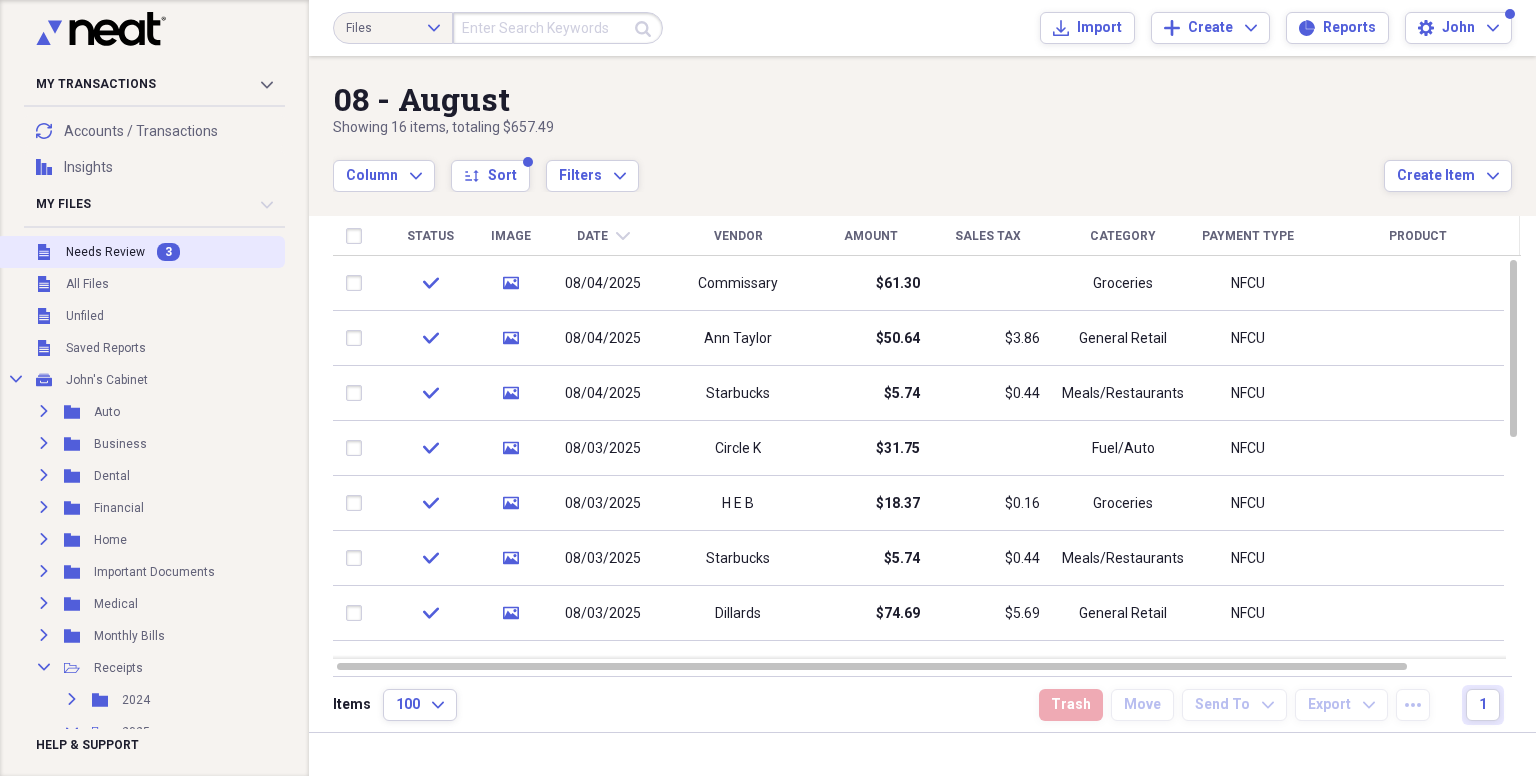 click on "Needs Review" at bounding box center [105, 252] 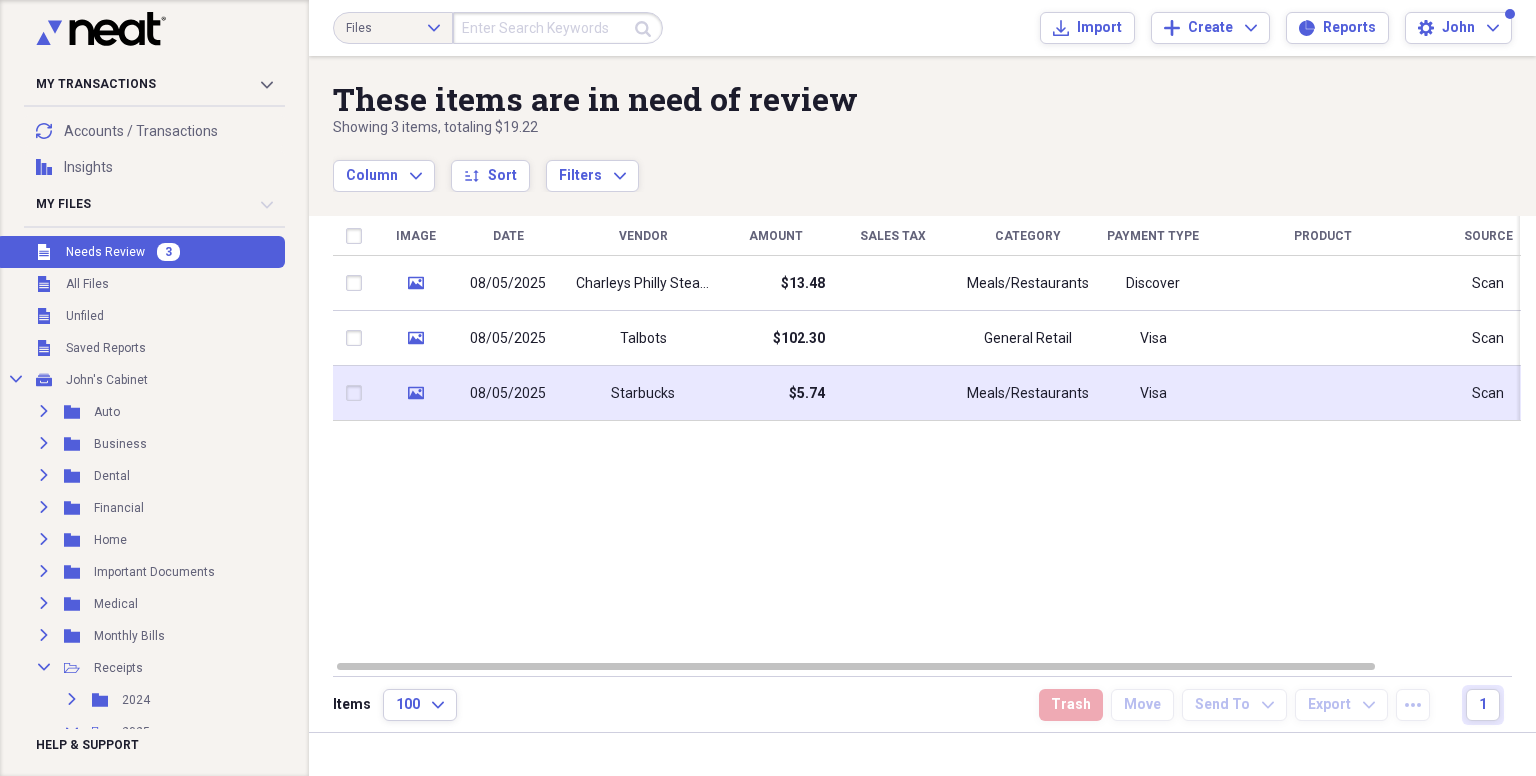 click on "08/05/2025" at bounding box center (508, 394) 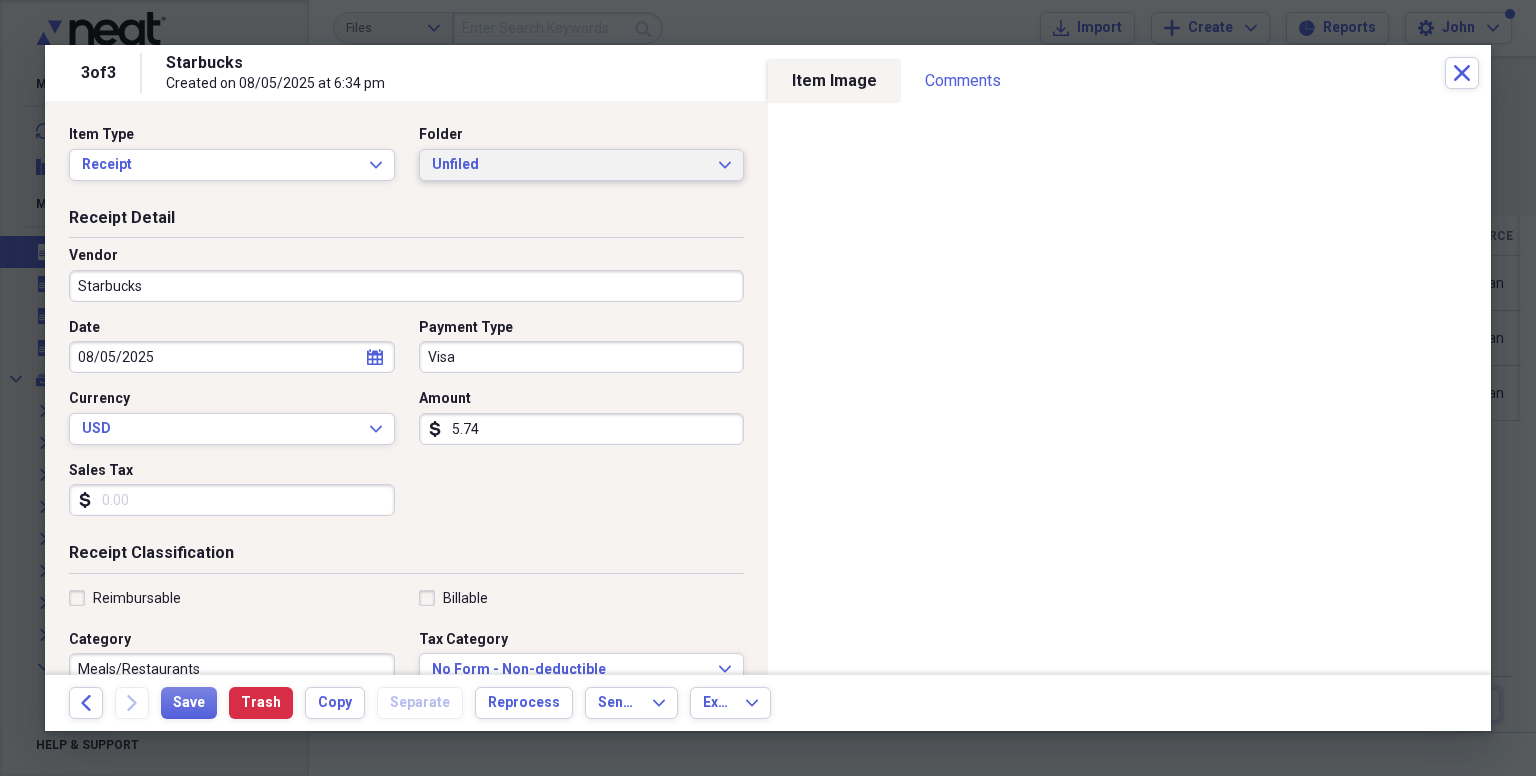 click on "Unfiled" at bounding box center [570, 165] 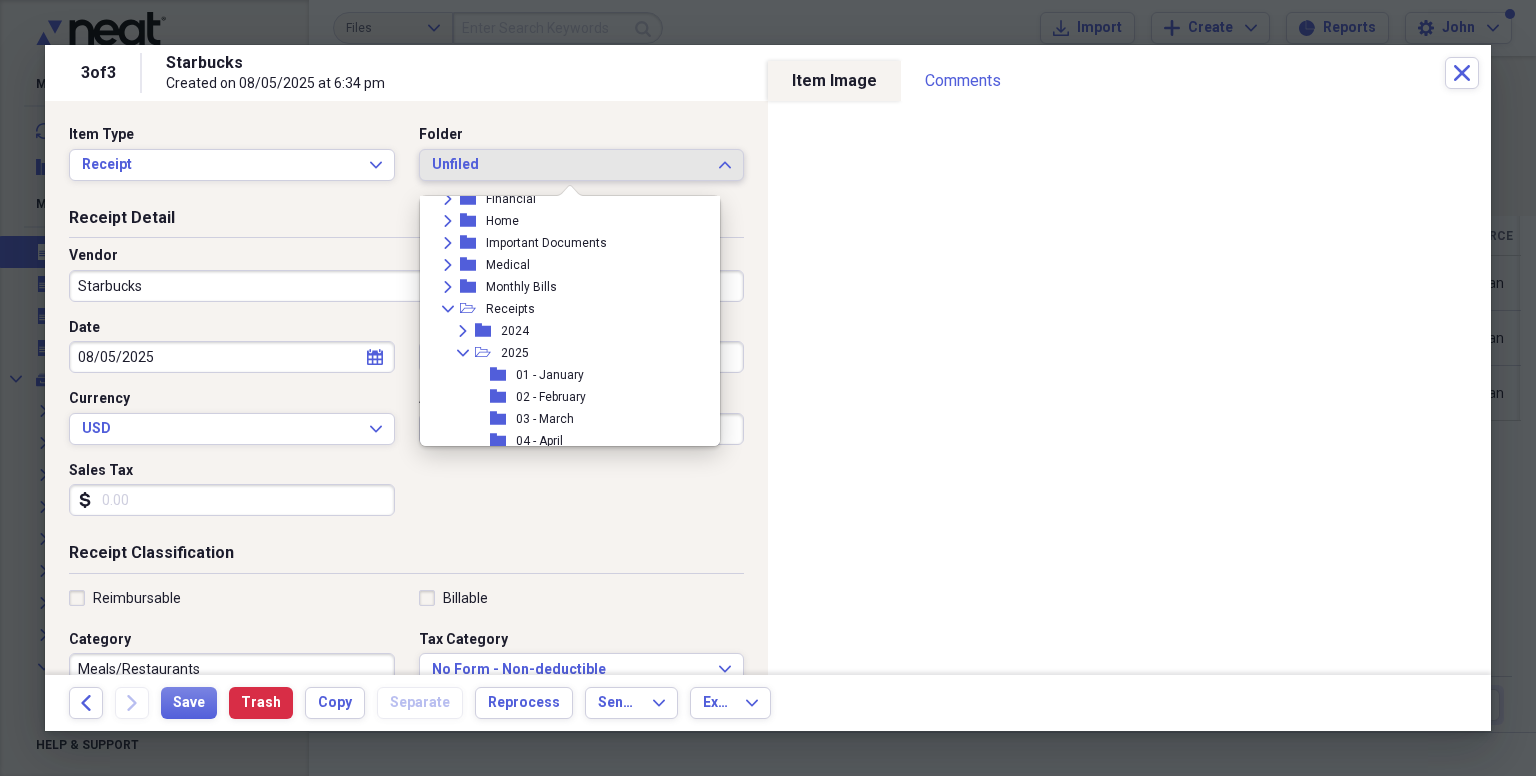 scroll, scrollTop: 270, scrollLeft: 0, axis: vertical 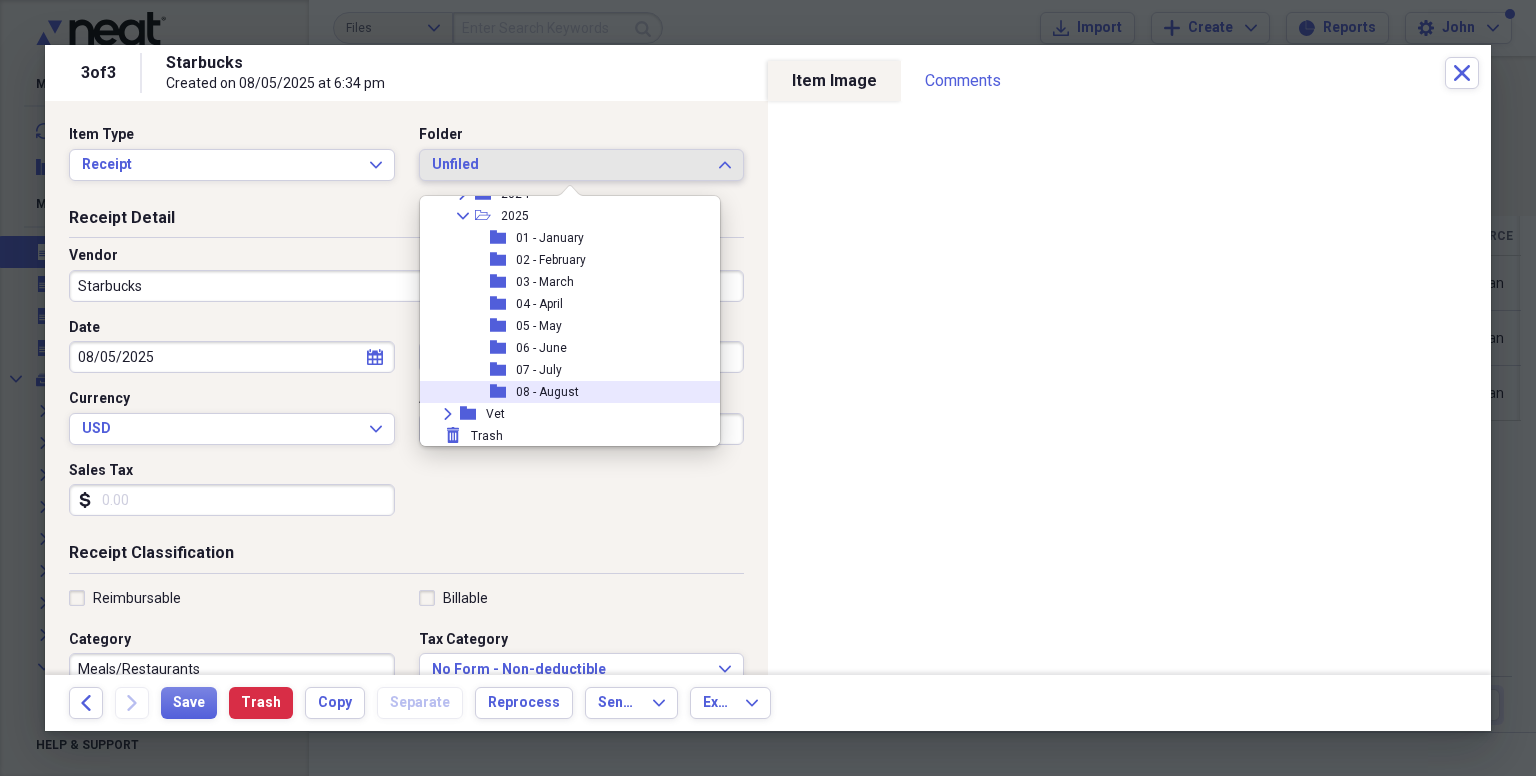 click on "08 - August" at bounding box center (547, 392) 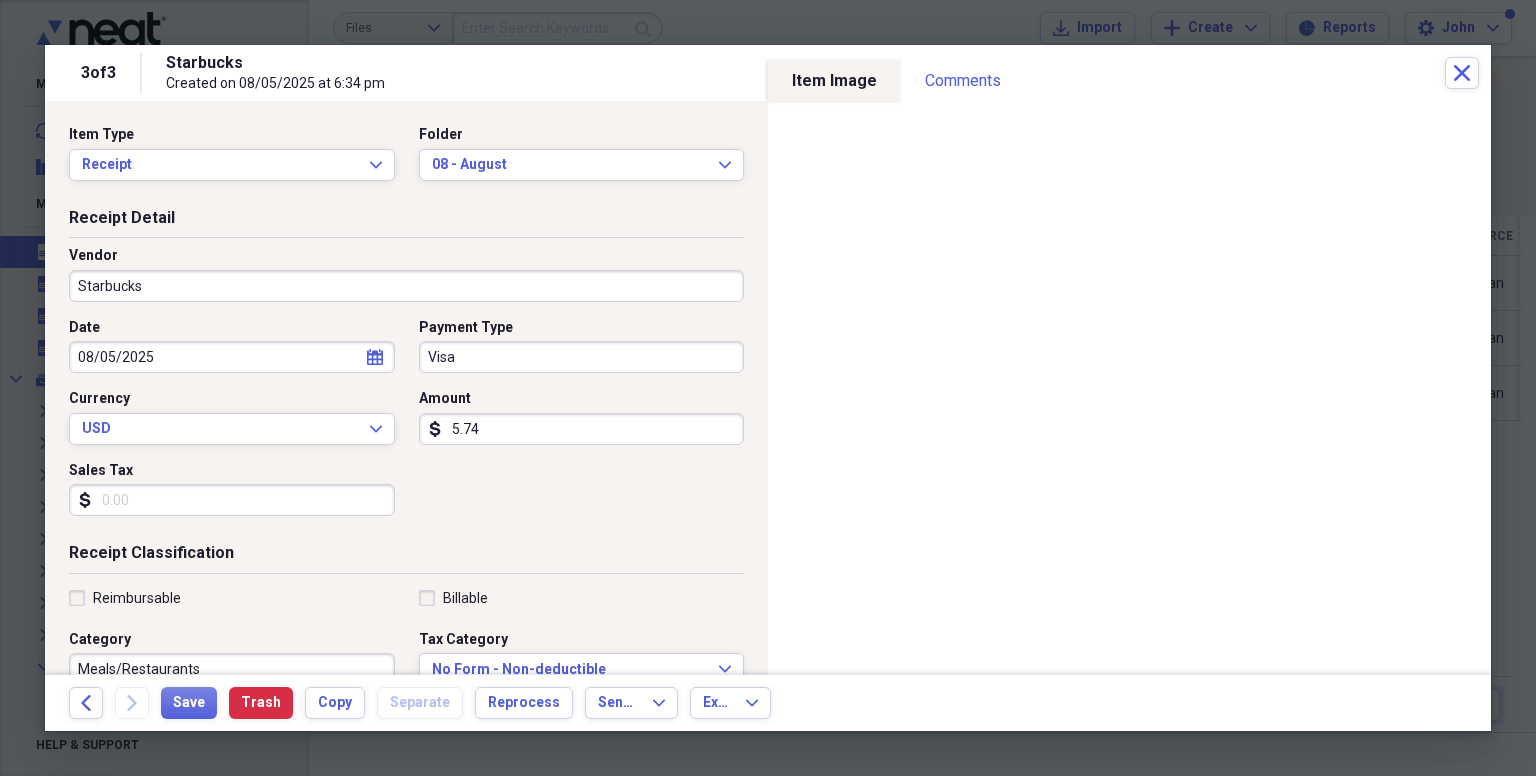 click on "Visa" at bounding box center [582, 357] 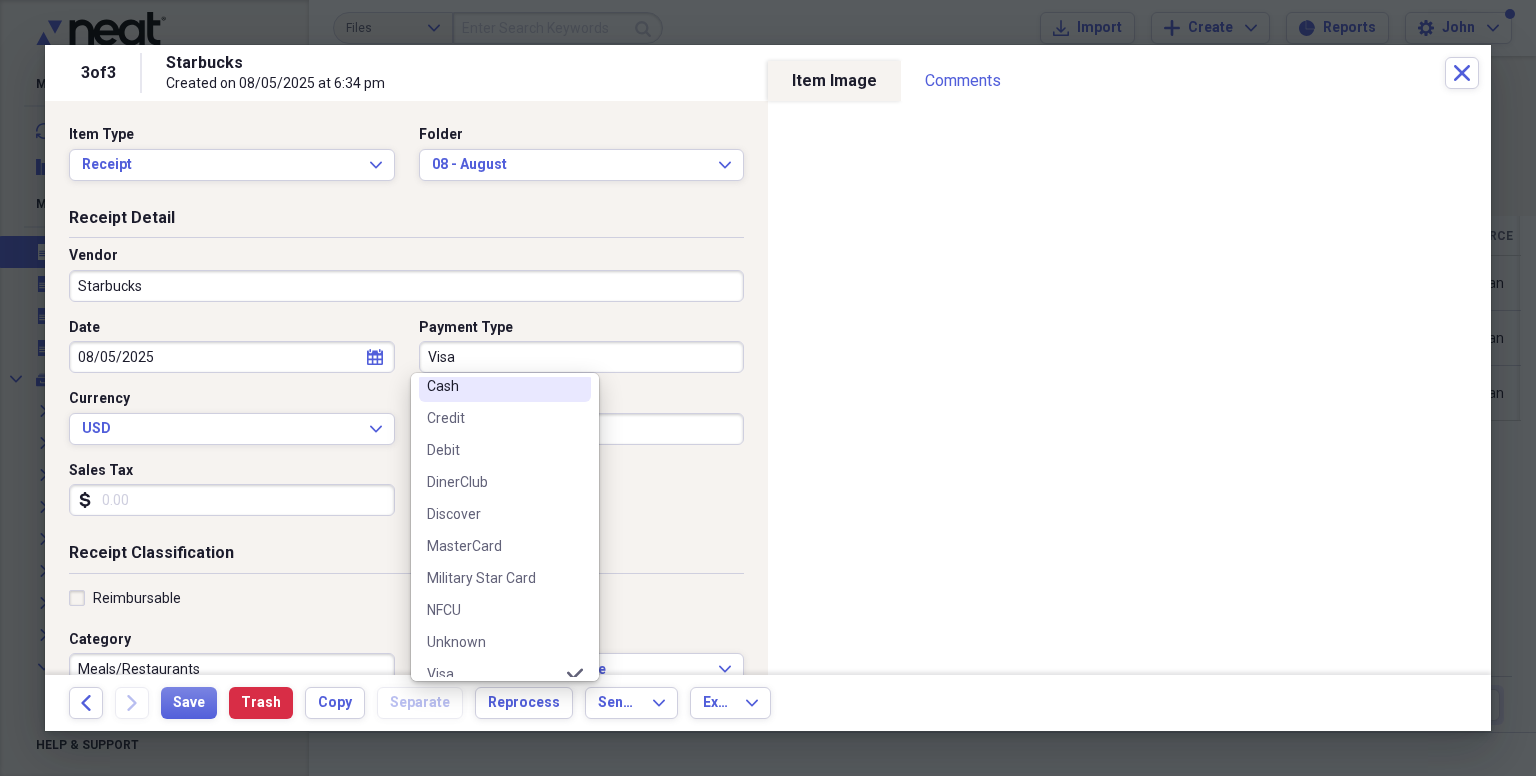 scroll, scrollTop: 156, scrollLeft: 0, axis: vertical 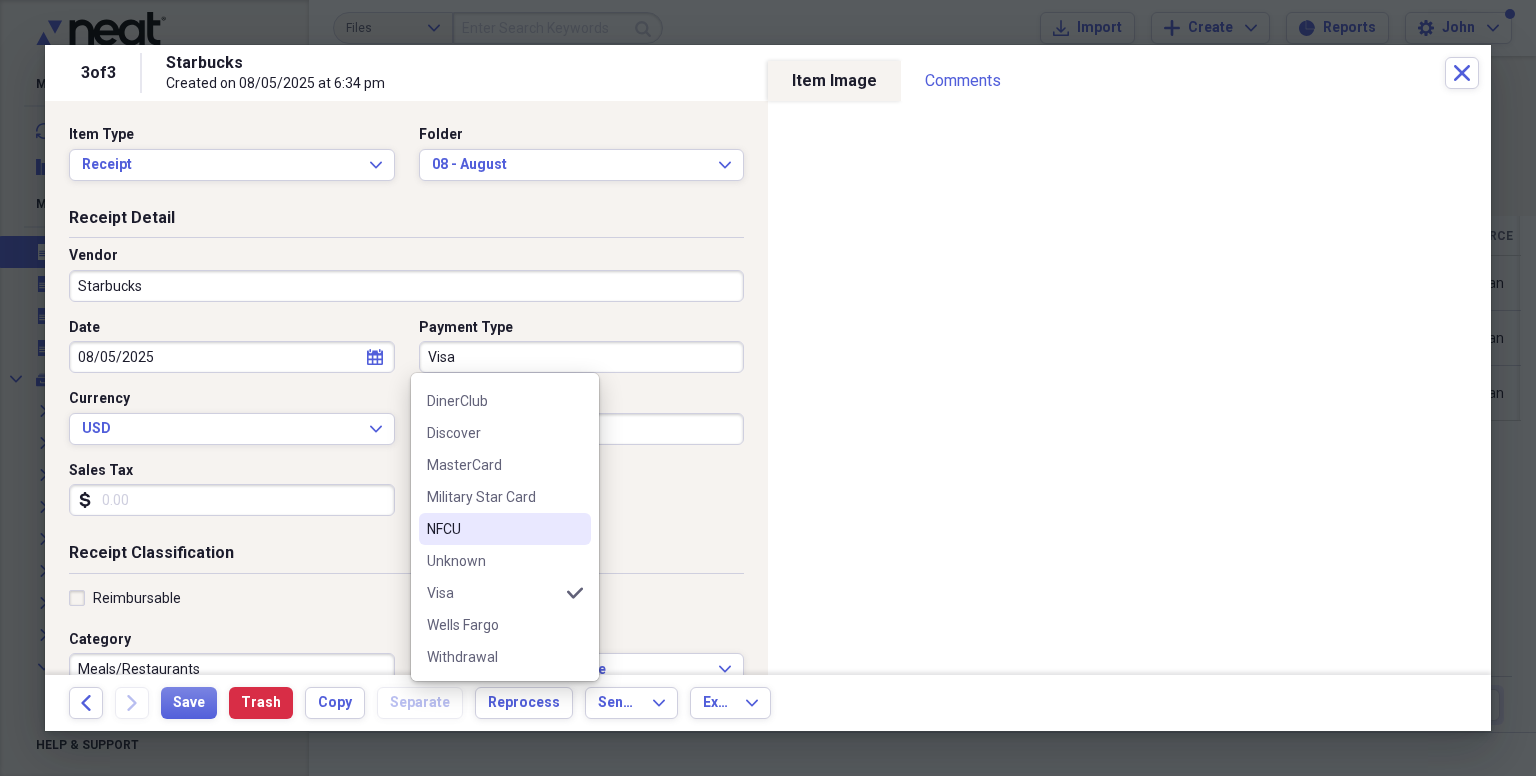 click on "NFCU" at bounding box center (493, 529) 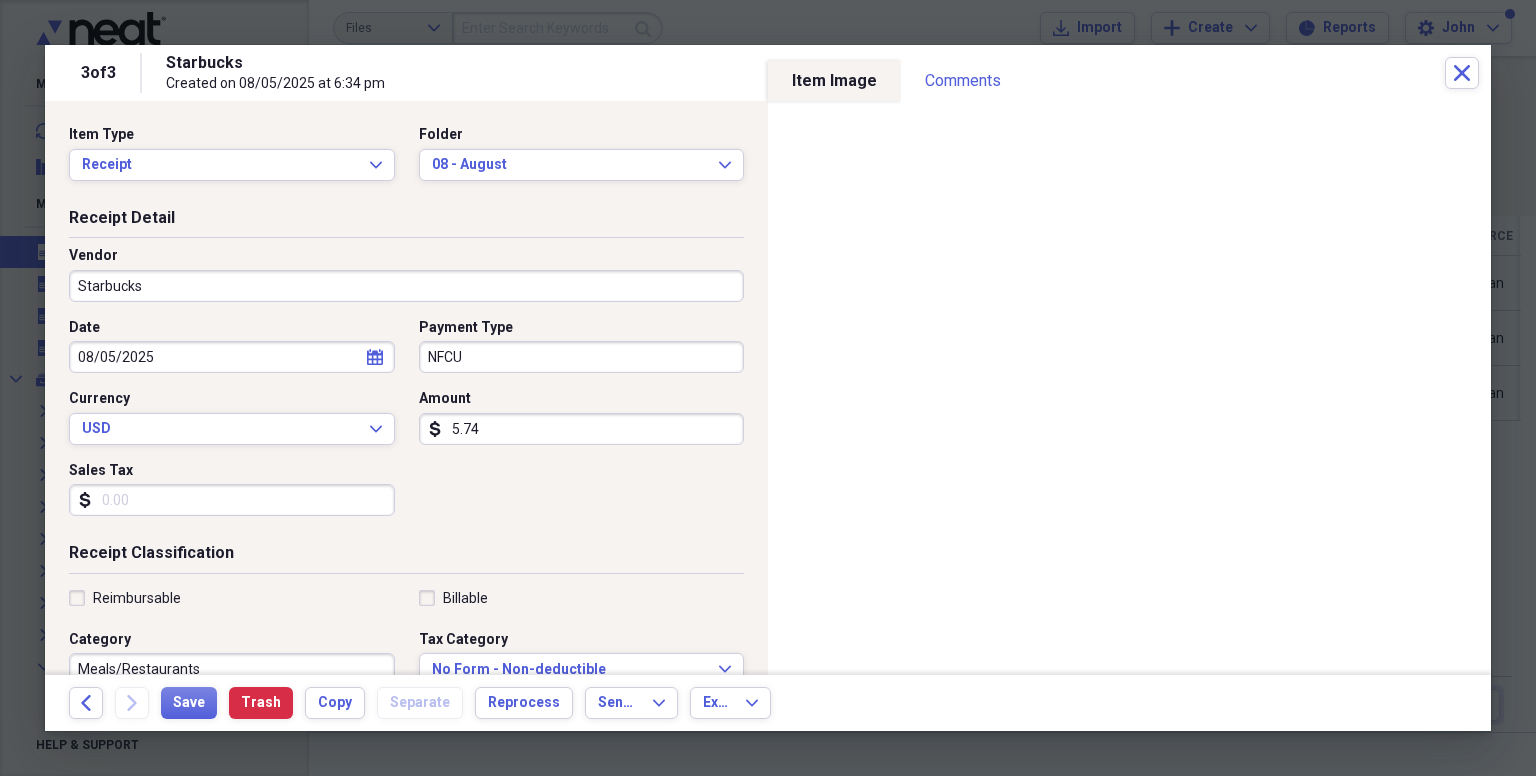 click on "Sales Tax" at bounding box center [232, 500] 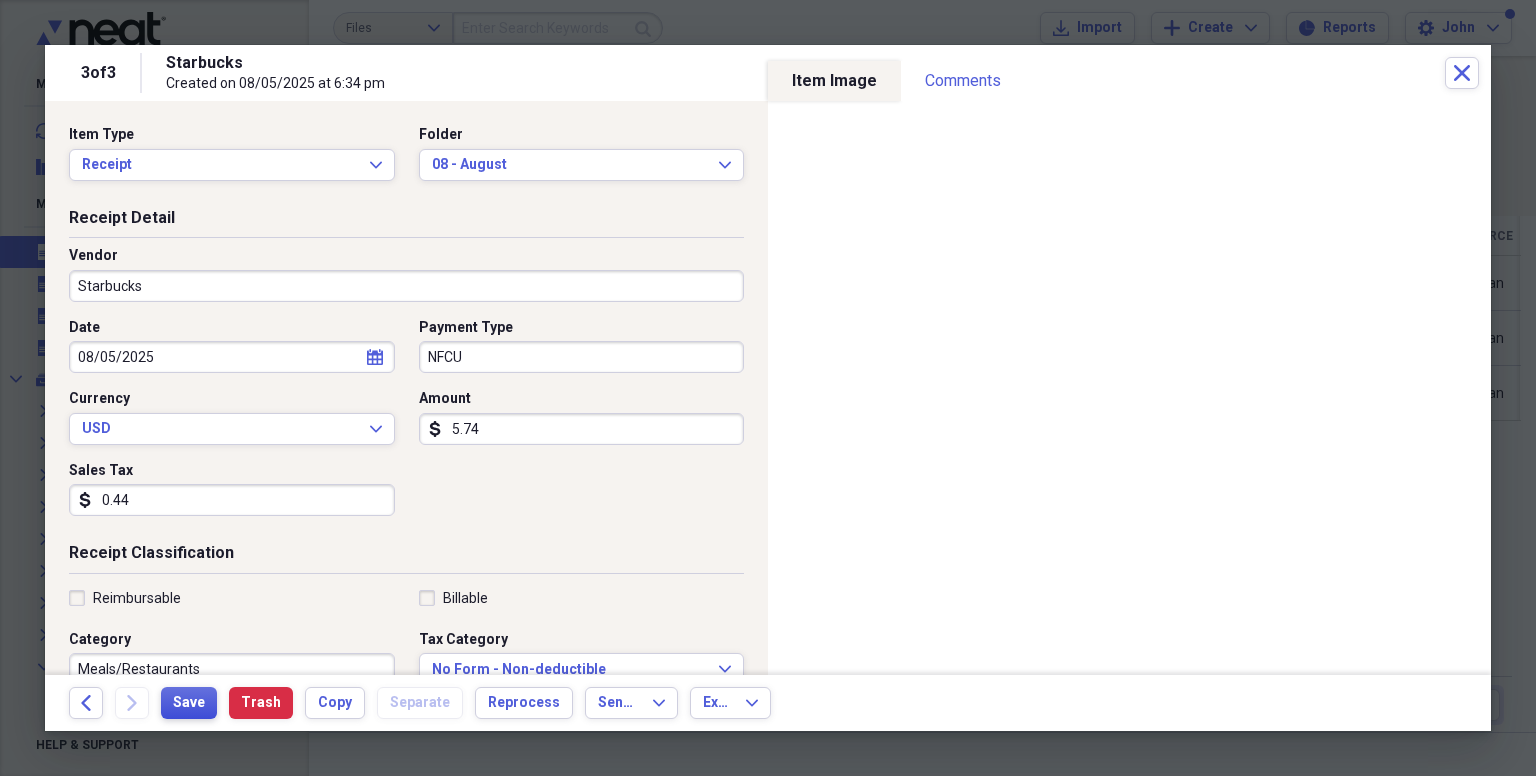 type on "0.44" 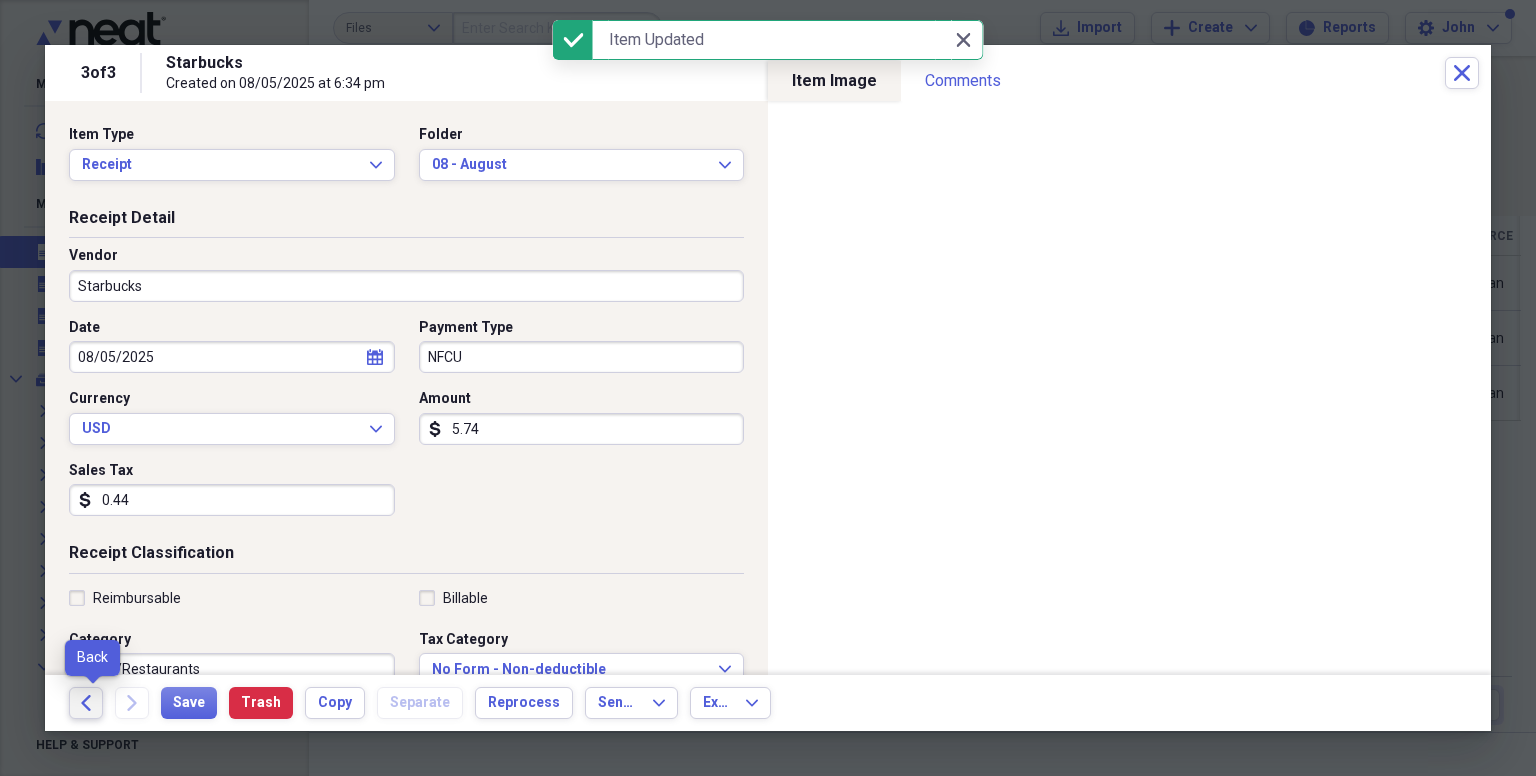 click on "Back" 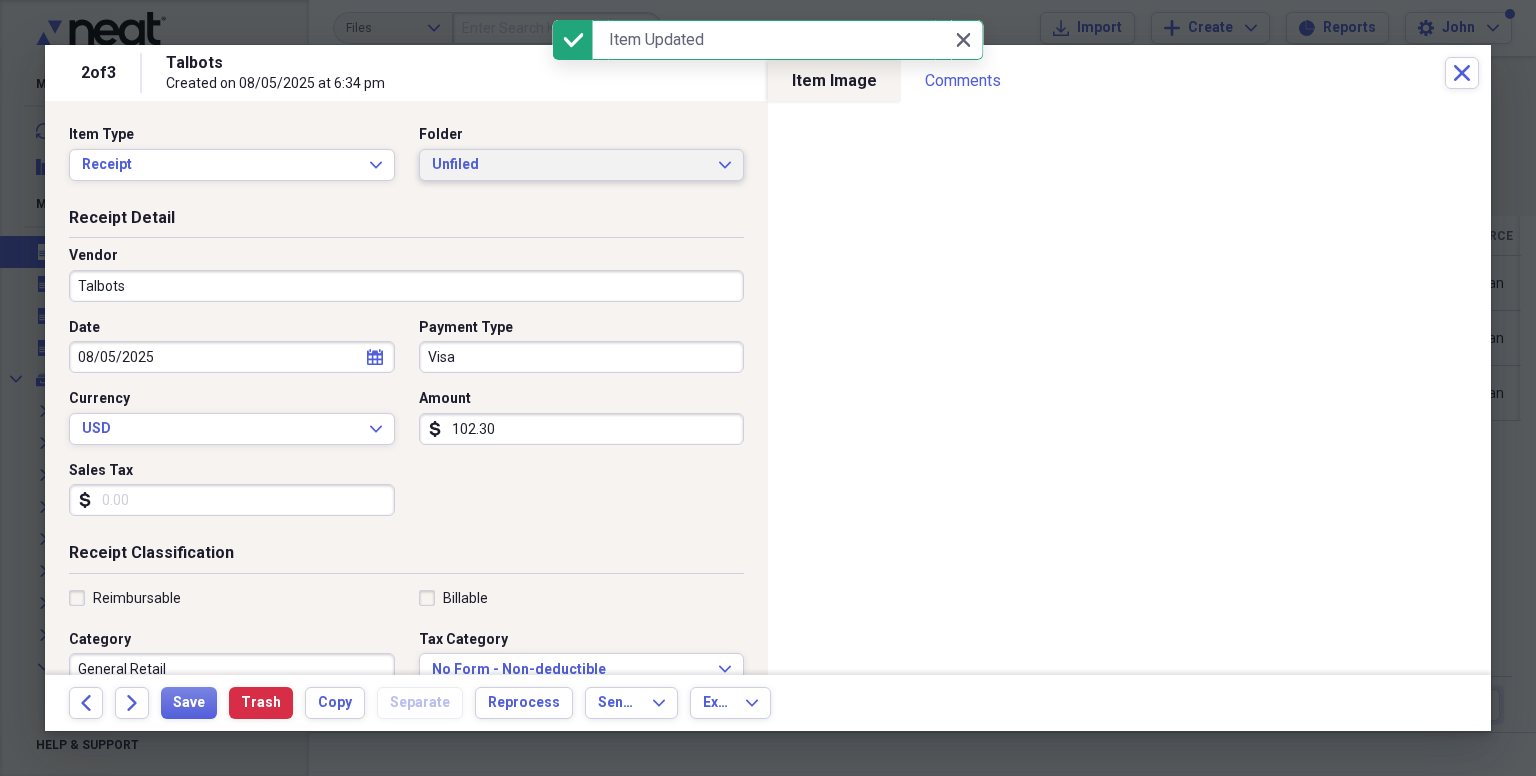 click on "Unfiled" at bounding box center (570, 165) 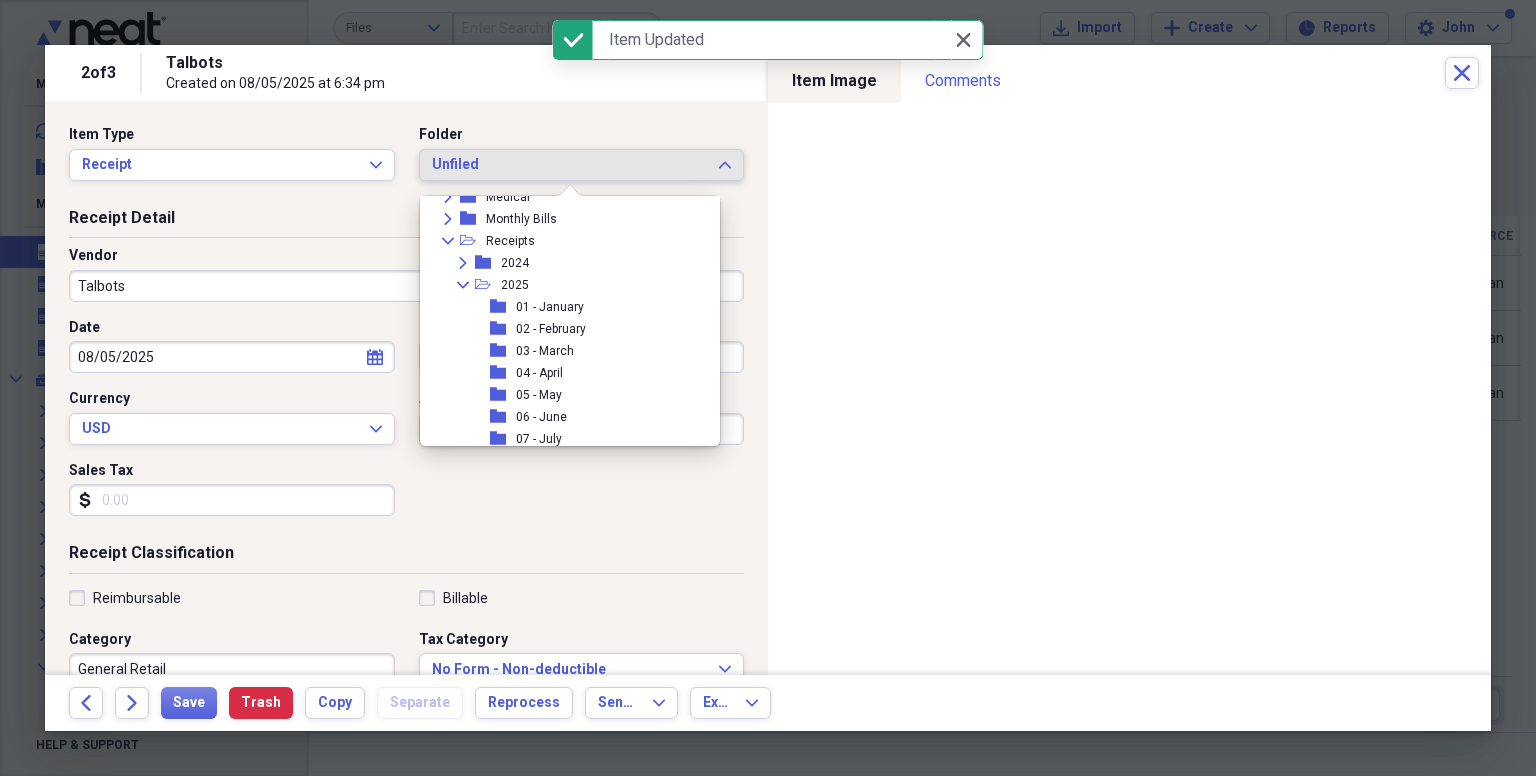 scroll, scrollTop: 270, scrollLeft: 0, axis: vertical 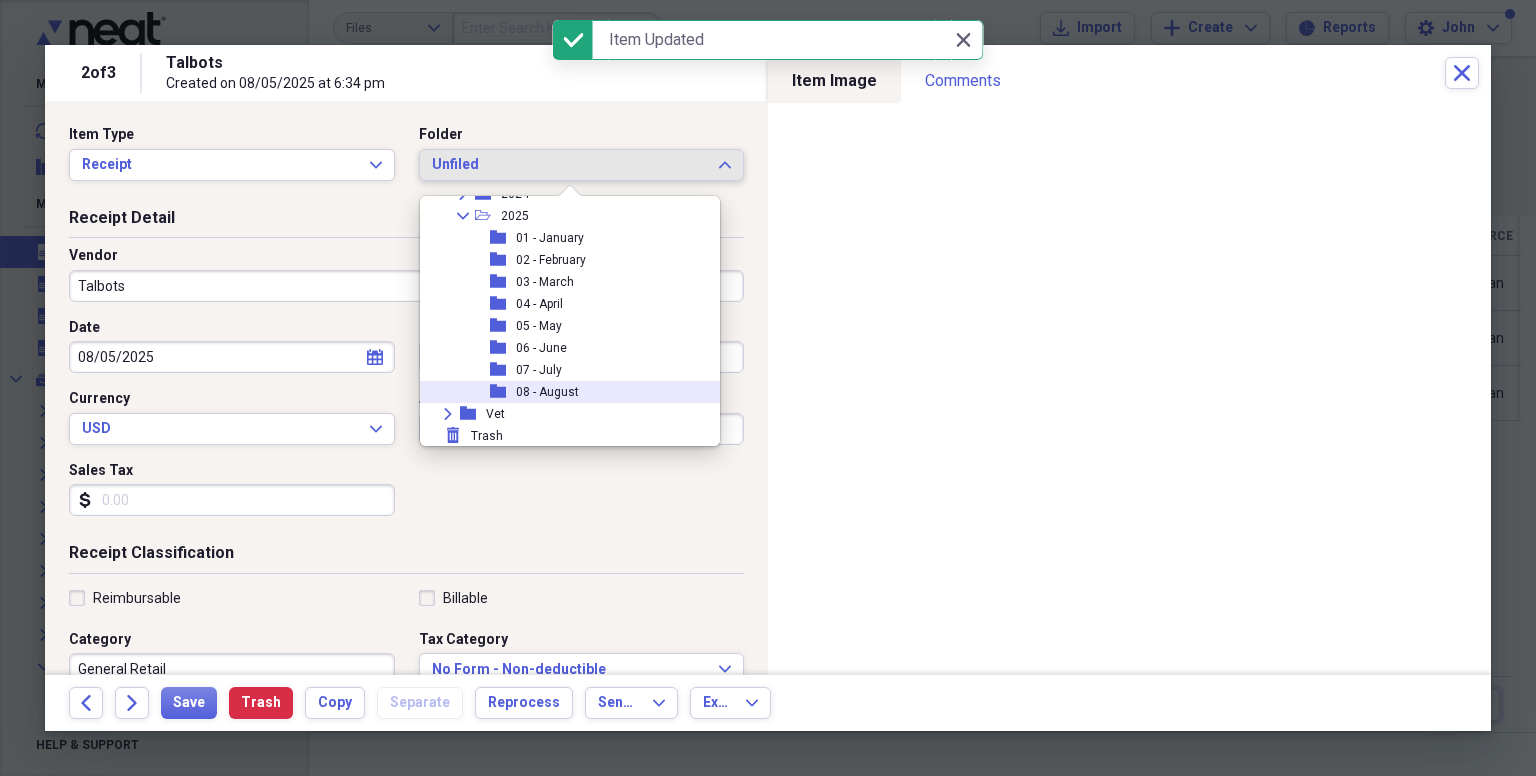 click on "08 - August" at bounding box center (547, 392) 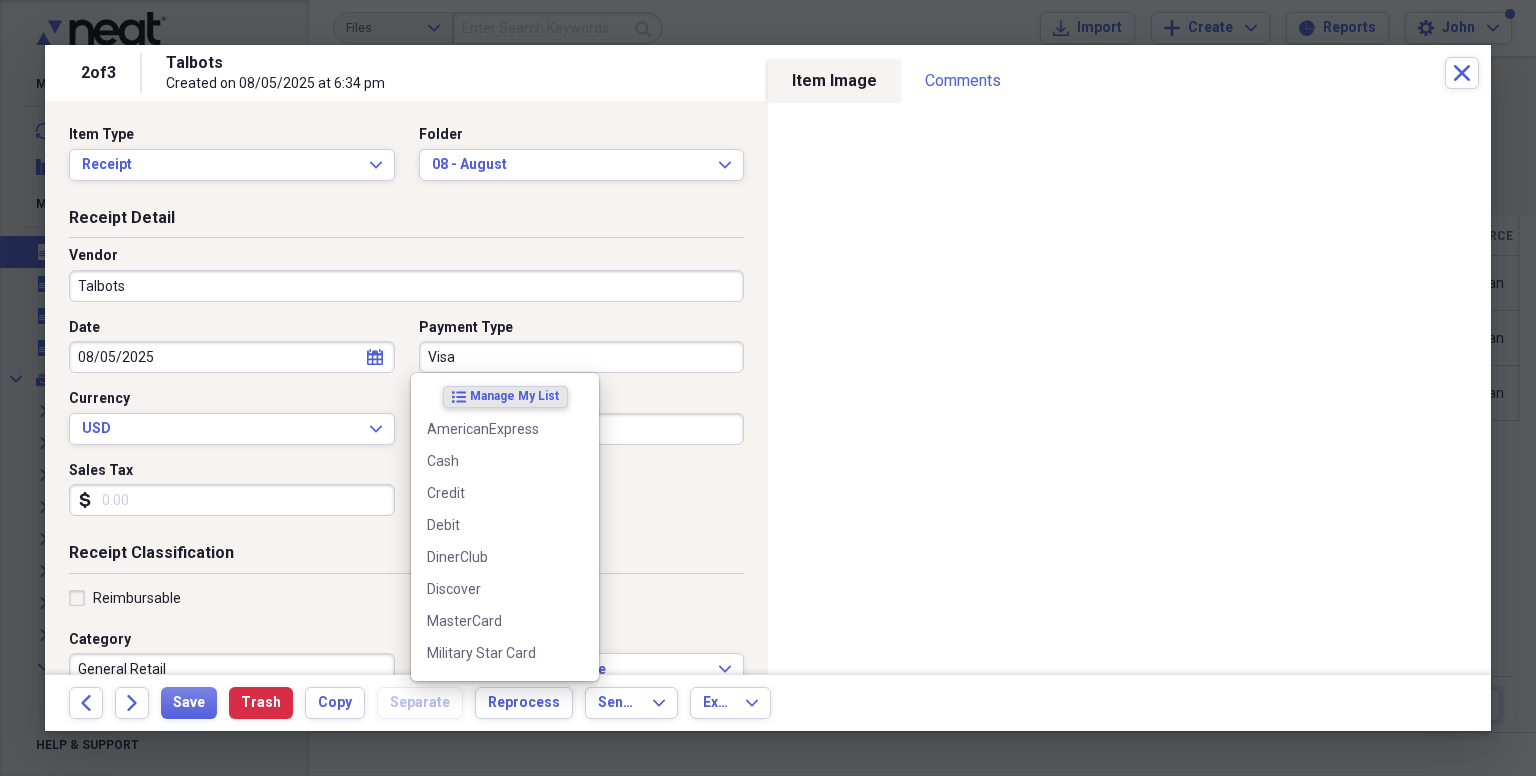 click on "Visa" at bounding box center (582, 357) 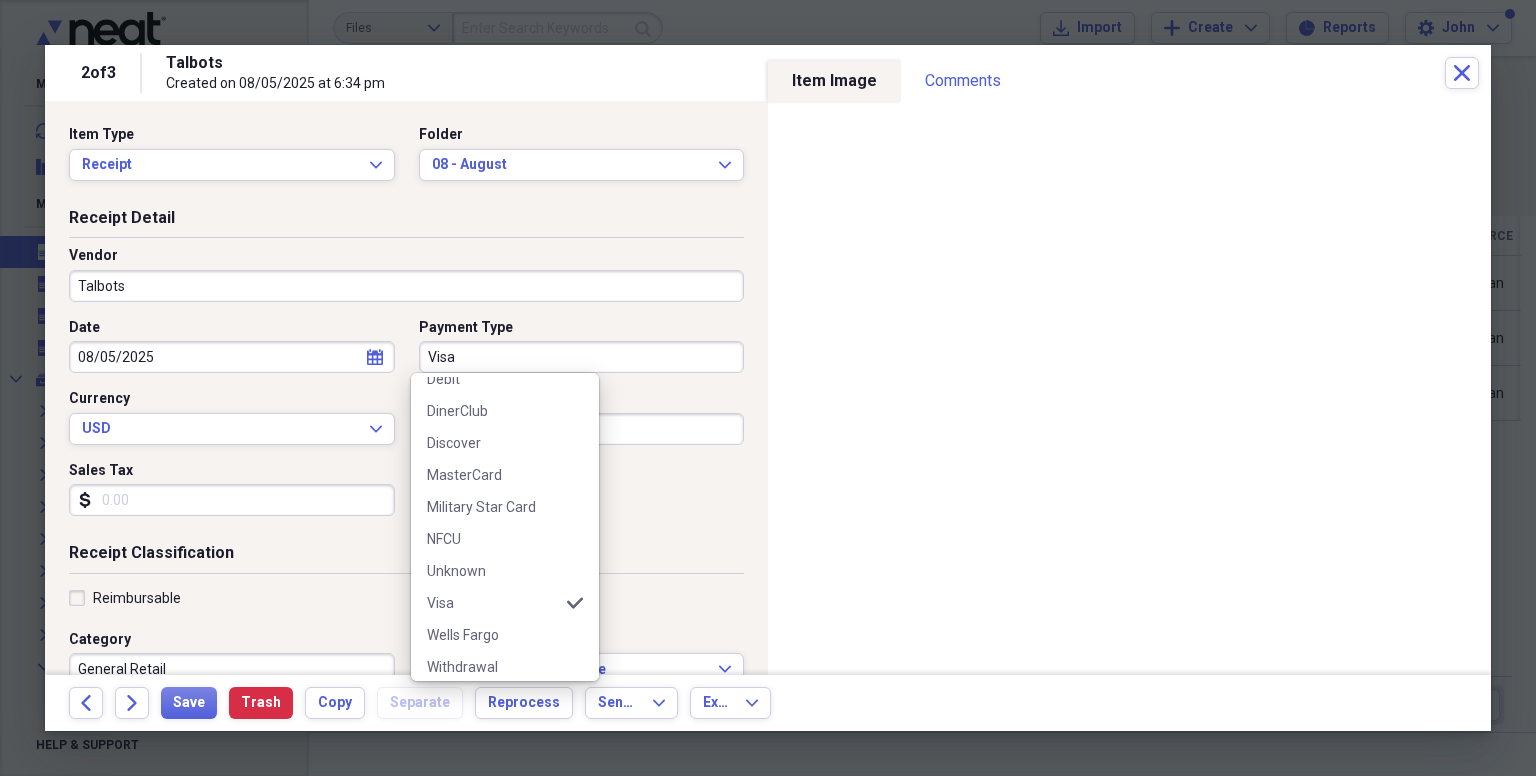 scroll, scrollTop: 156, scrollLeft: 0, axis: vertical 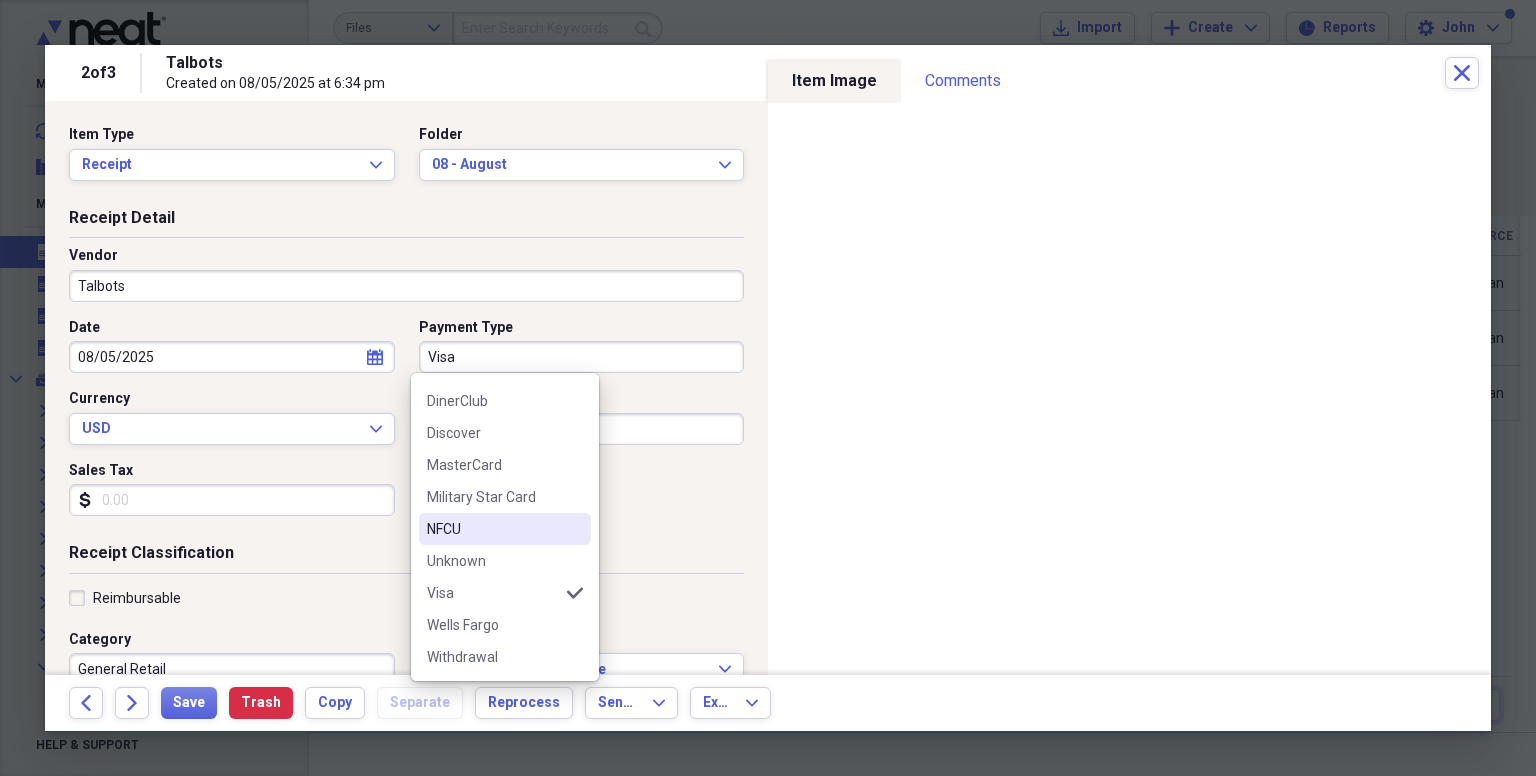 click on "NFCU" at bounding box center [493, 529] 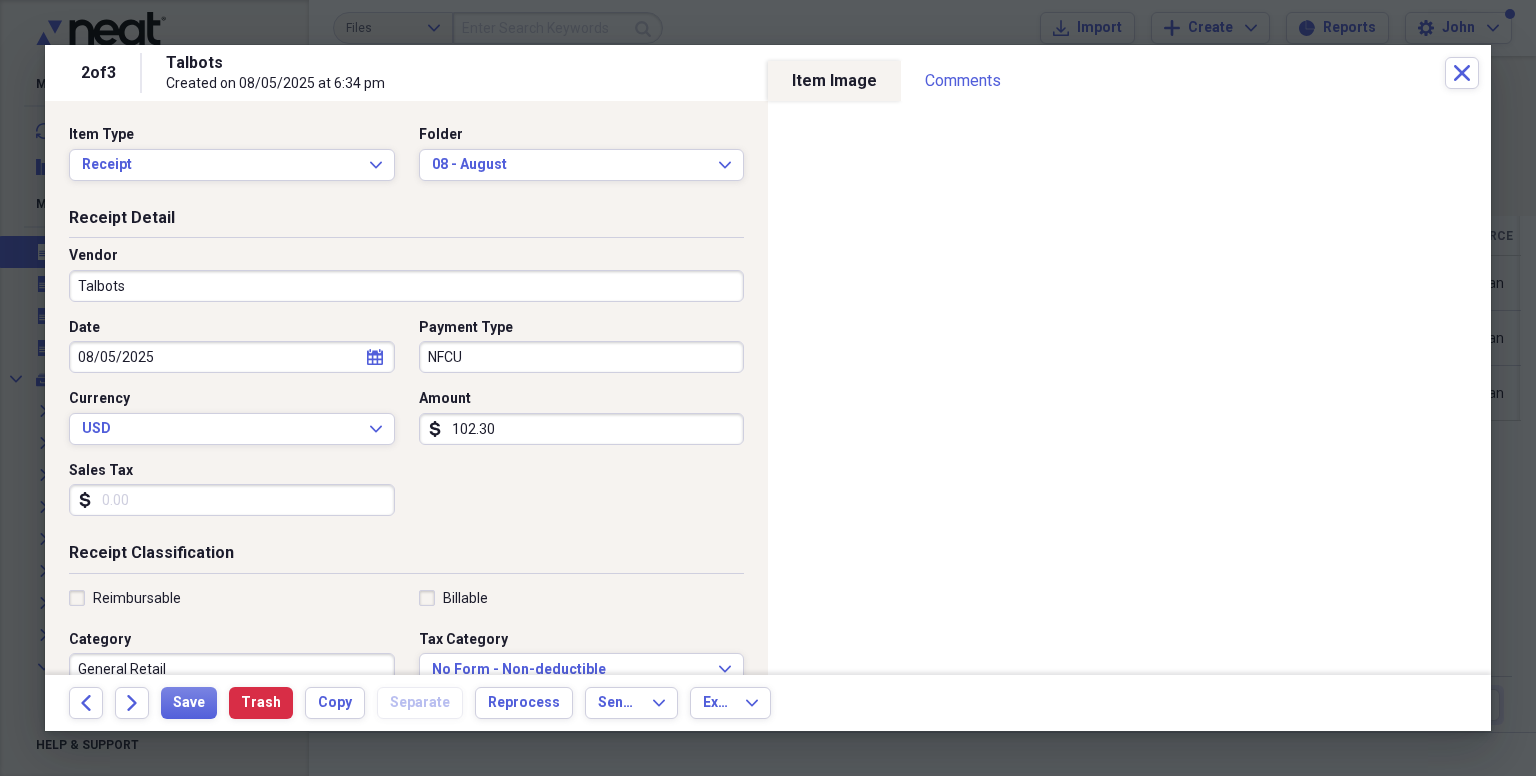 click on "Sales Tax" at bounding box center (232, 500) 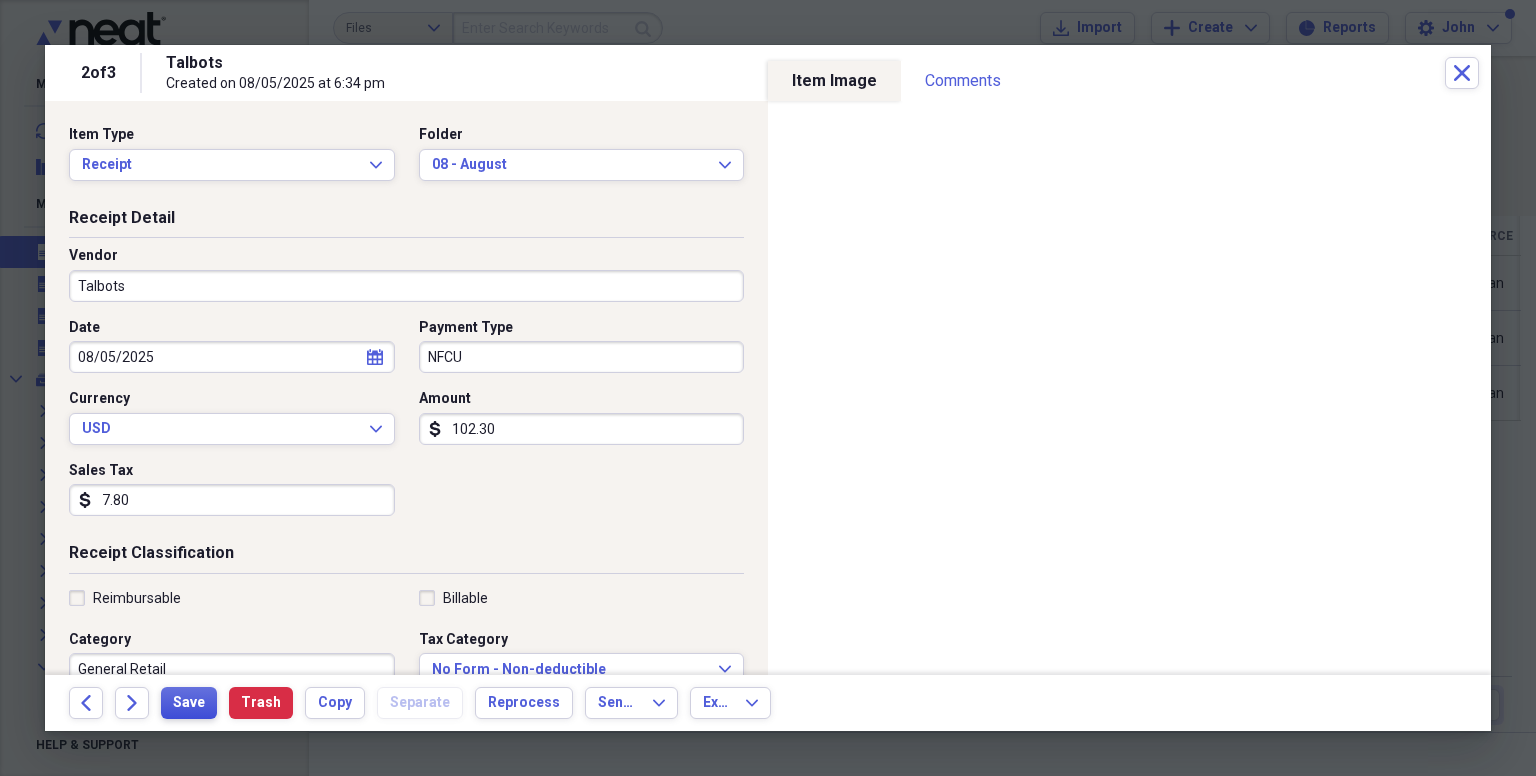type on "7.80" 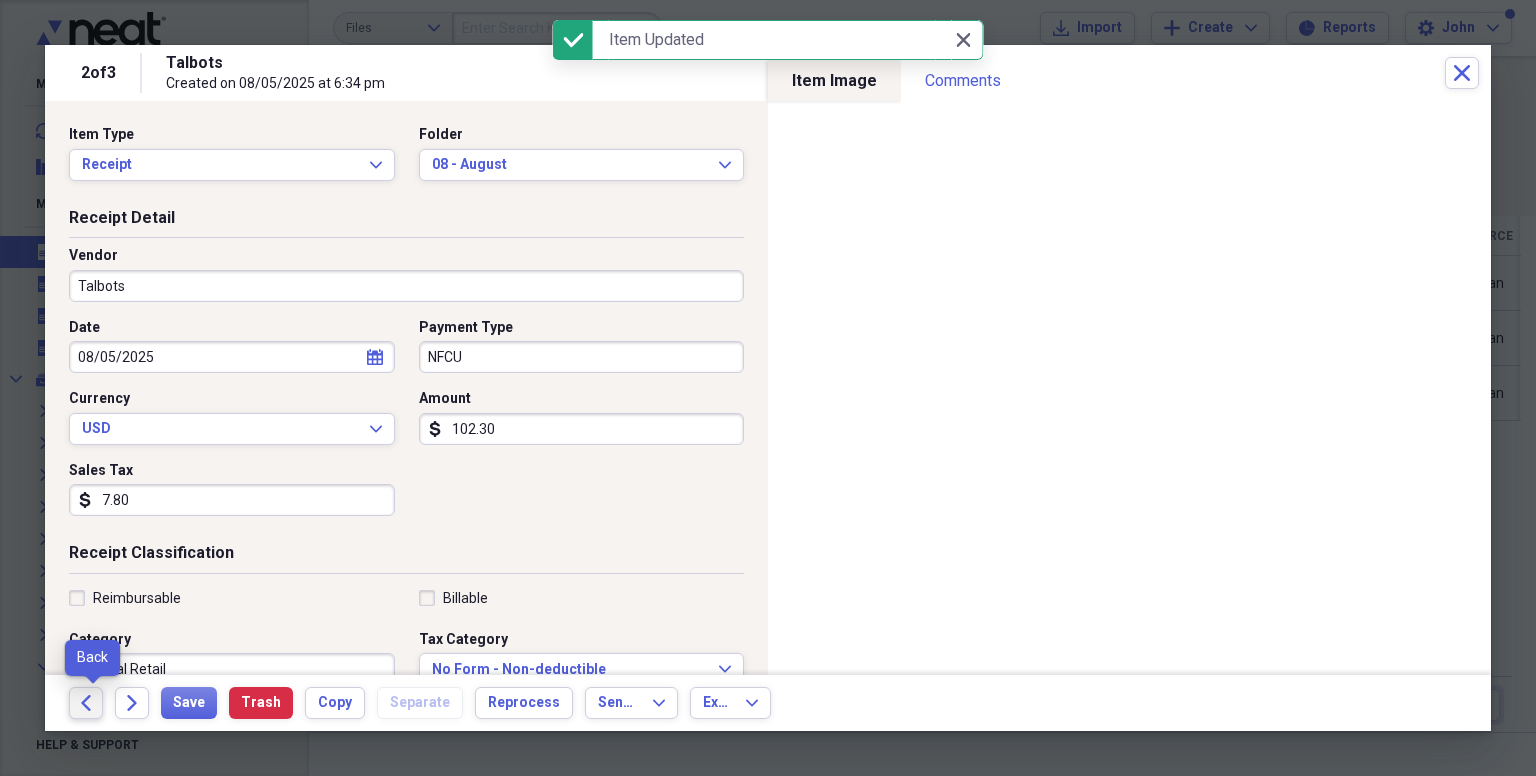 click on "Back" 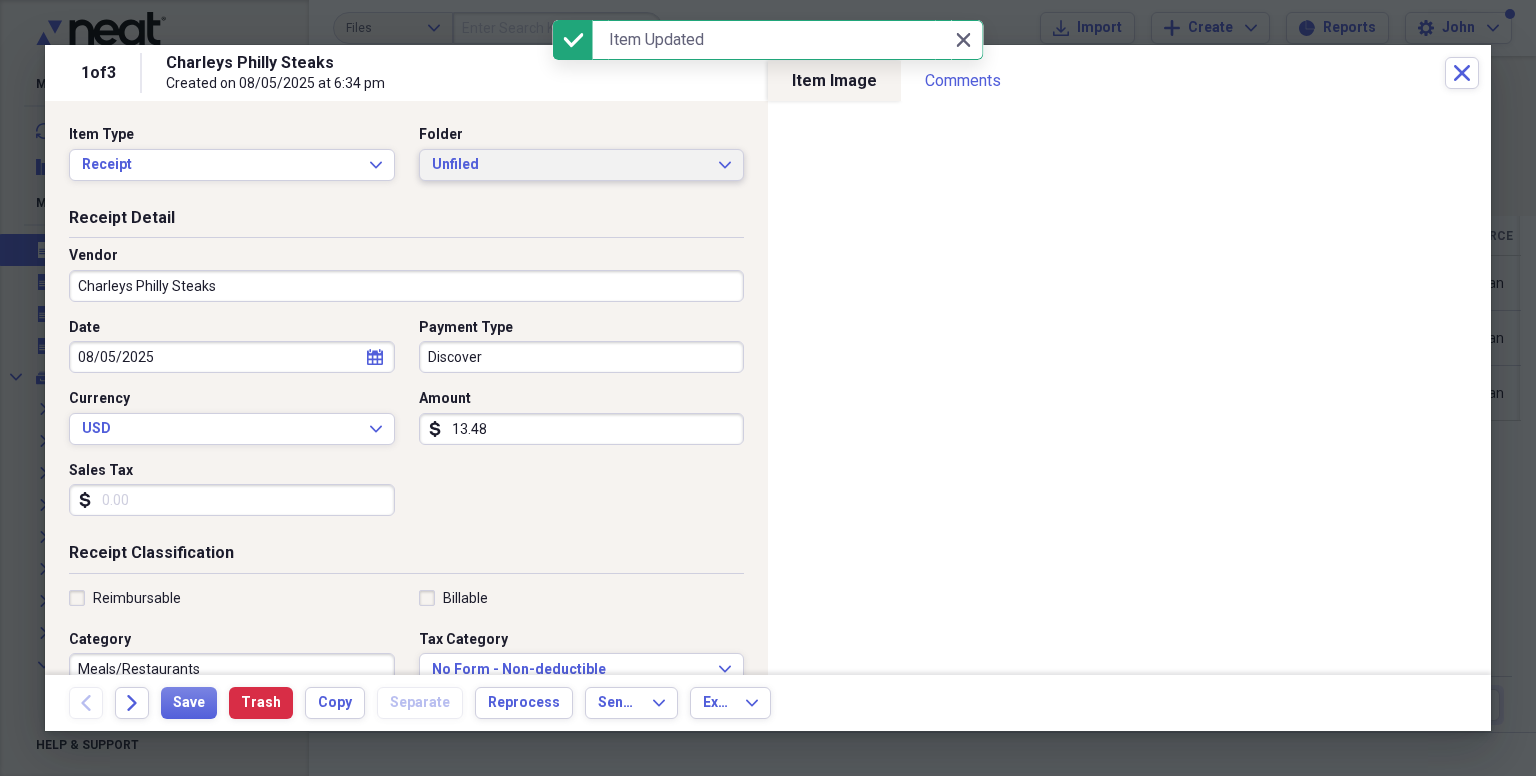 click on "Unfiled" at bounding box center [570, 165] 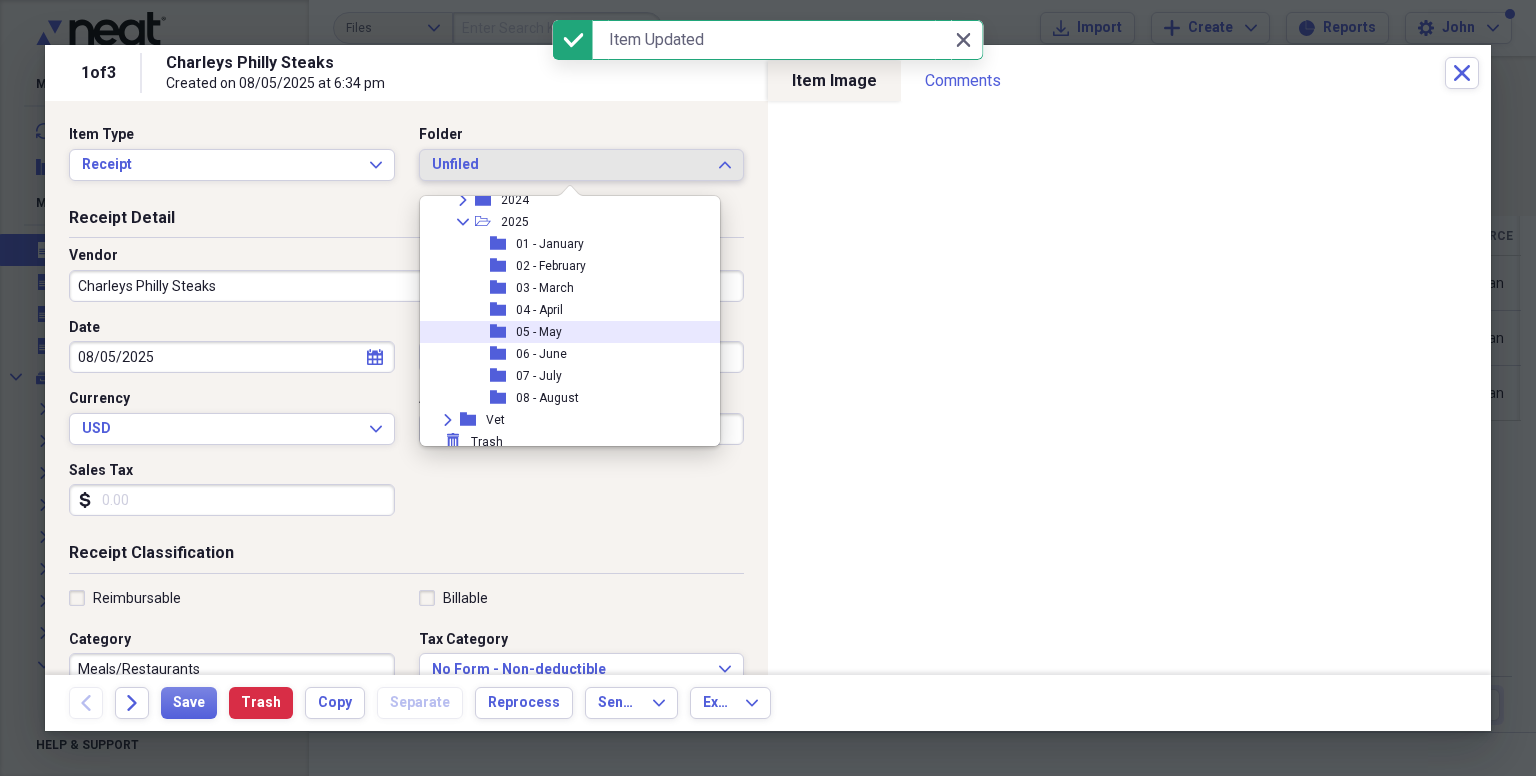 scroll, scrollTop: 270, scrollLeft: 0, axis: vertical 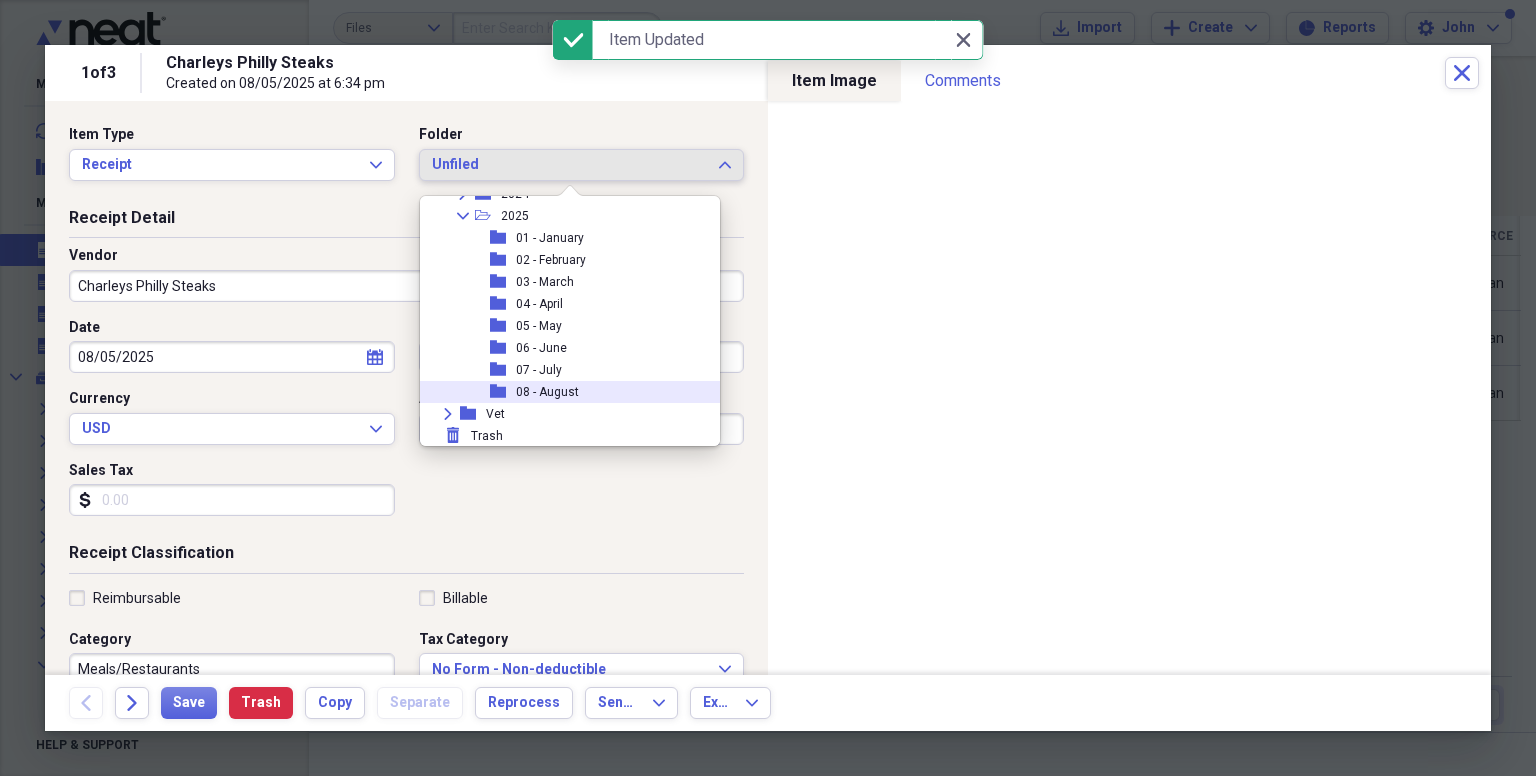 click on "08 - August" at bounding box center (547, 392) 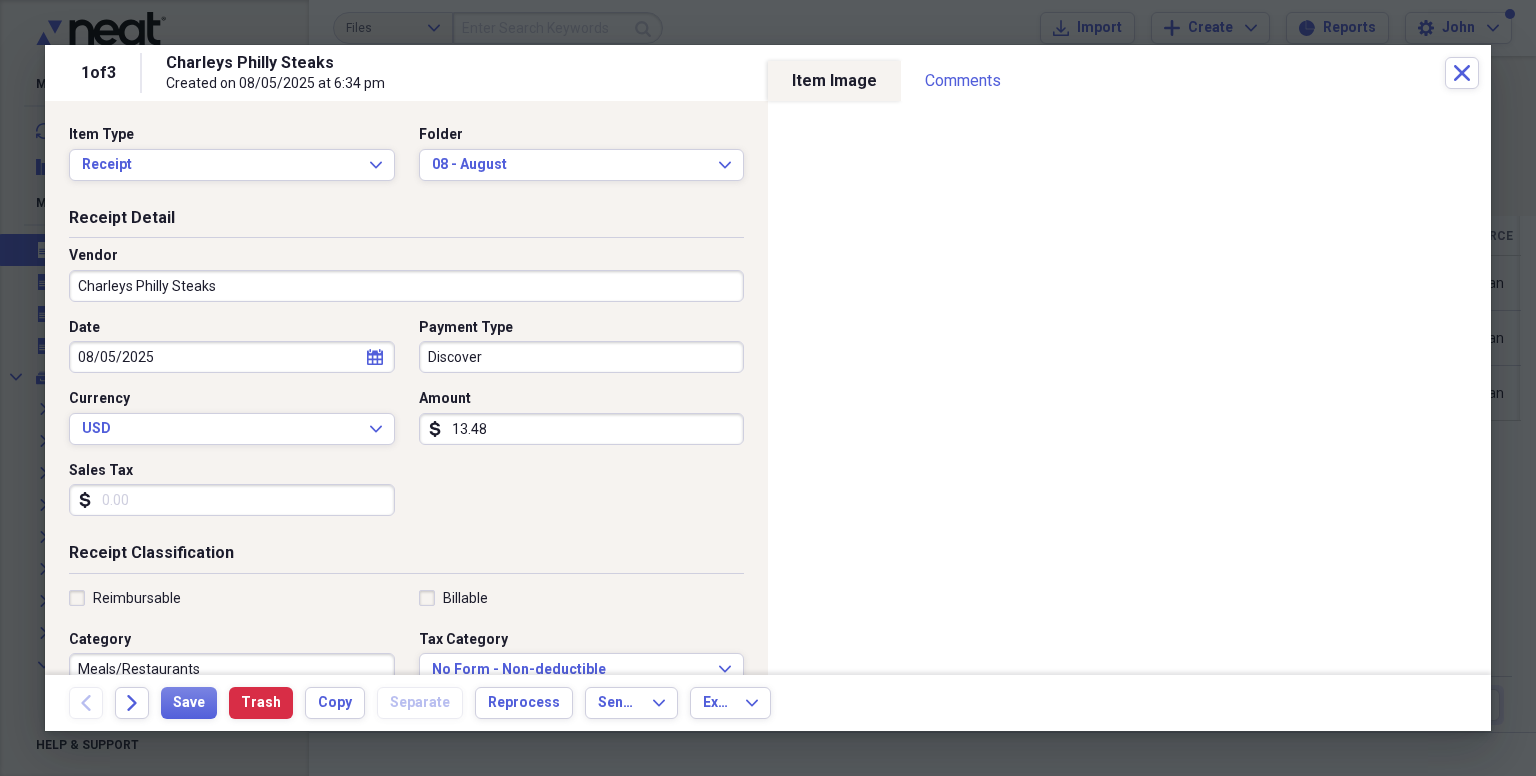 click on "Discover" at bounding box center [582, 357] 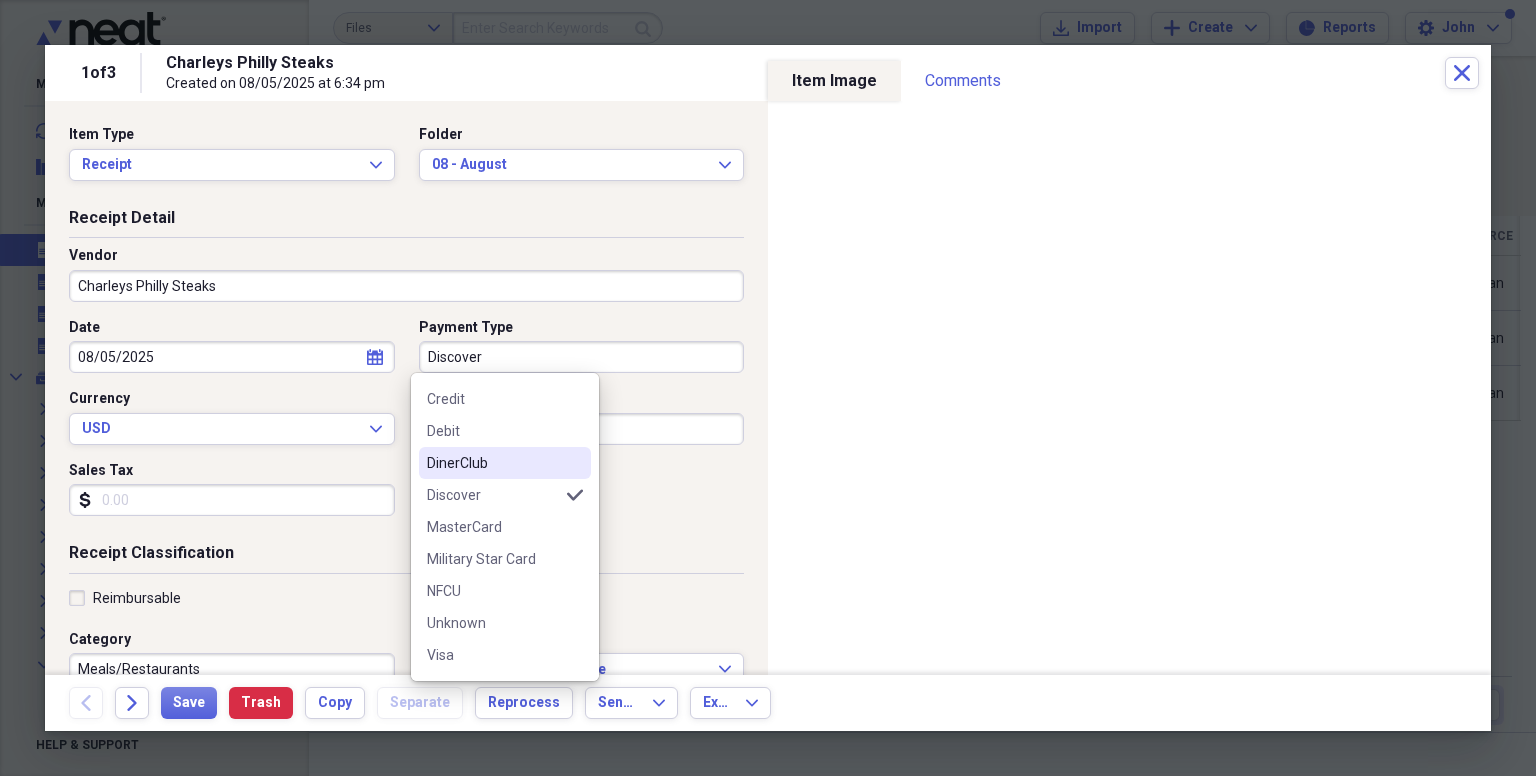 scroll, scrollTop: 156, scrollLeft: 0, axis: vertical 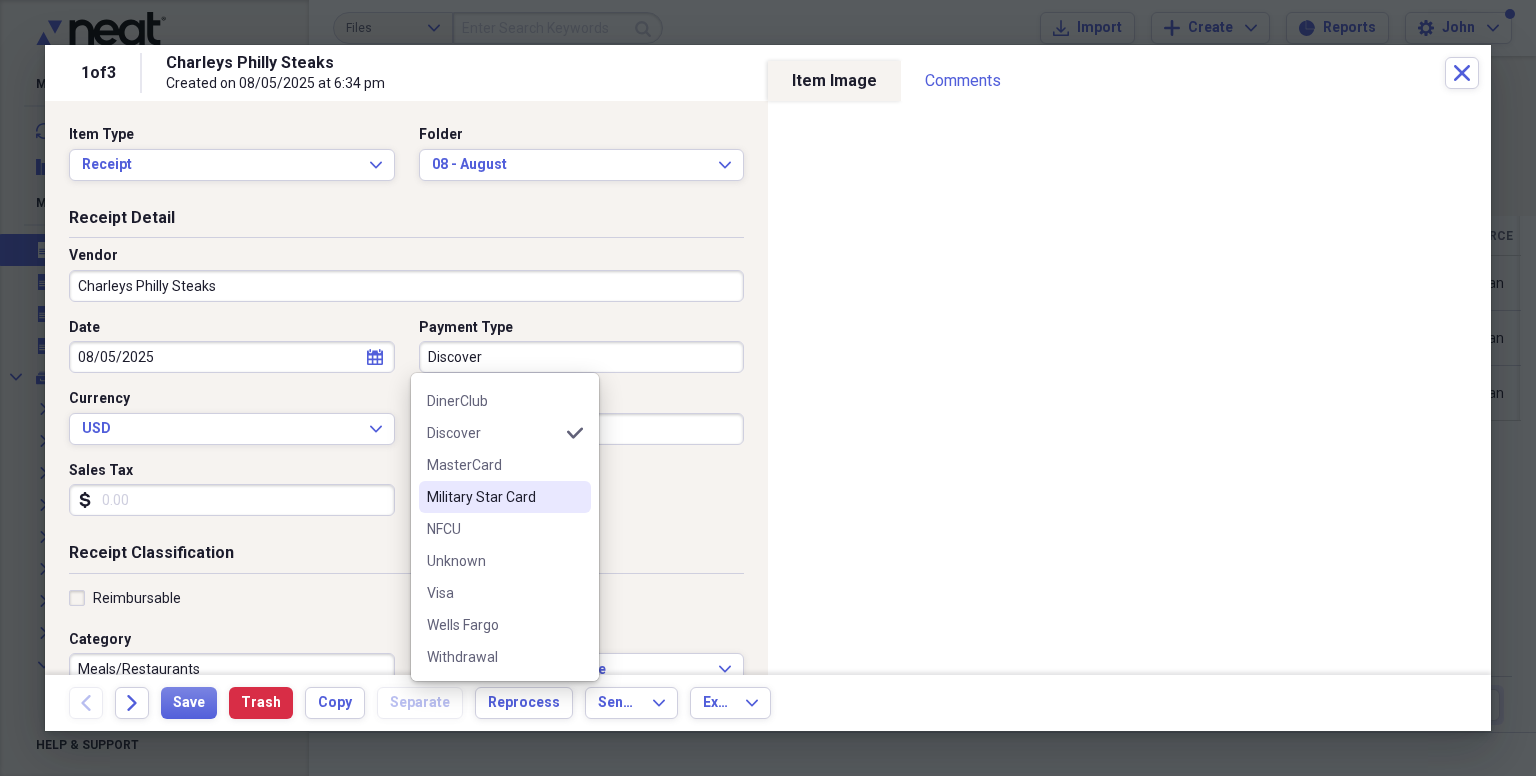 click on "Military Star Card" at bounding box center [493, 497] 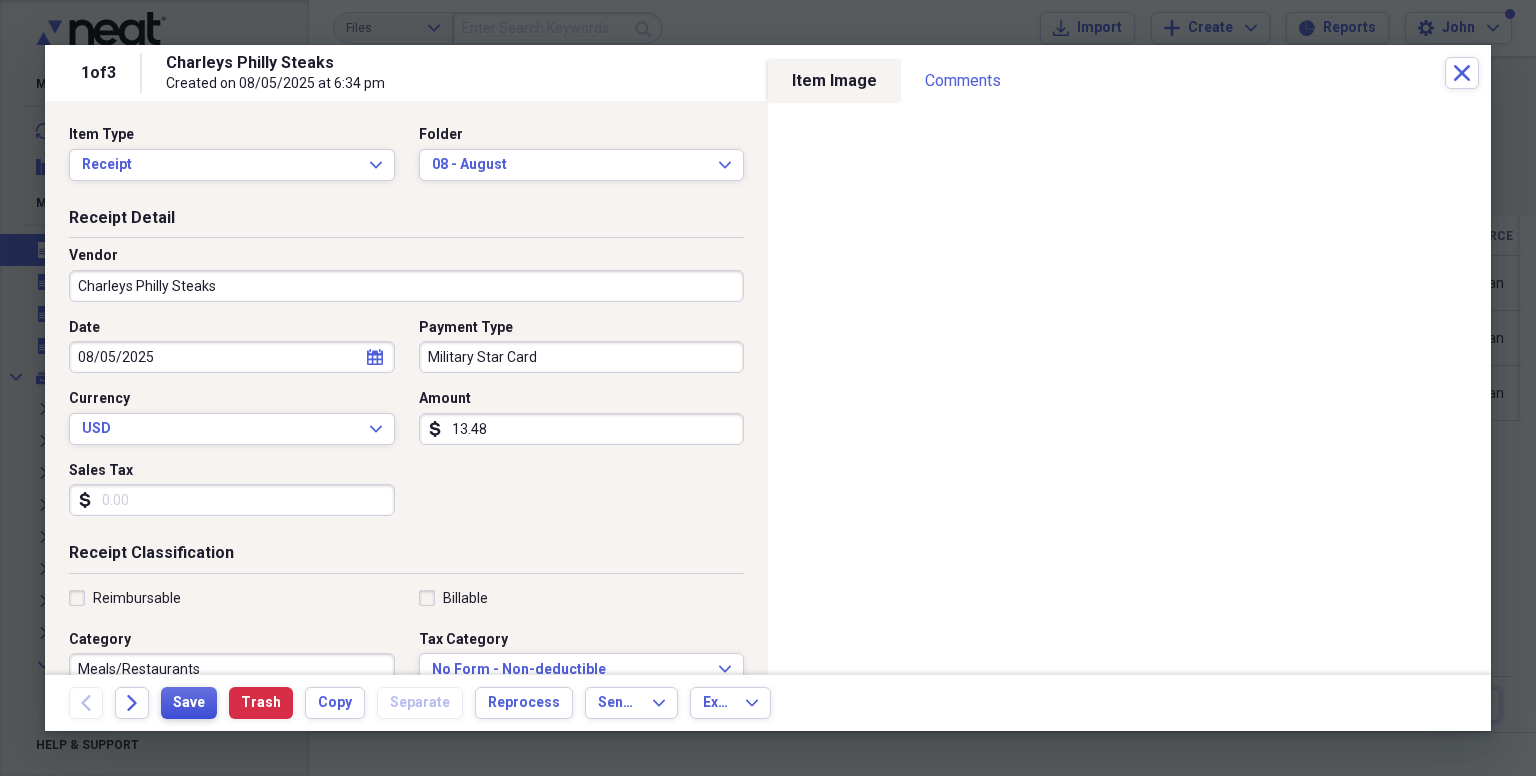 click on "Save" at bounding box center [189, 703] 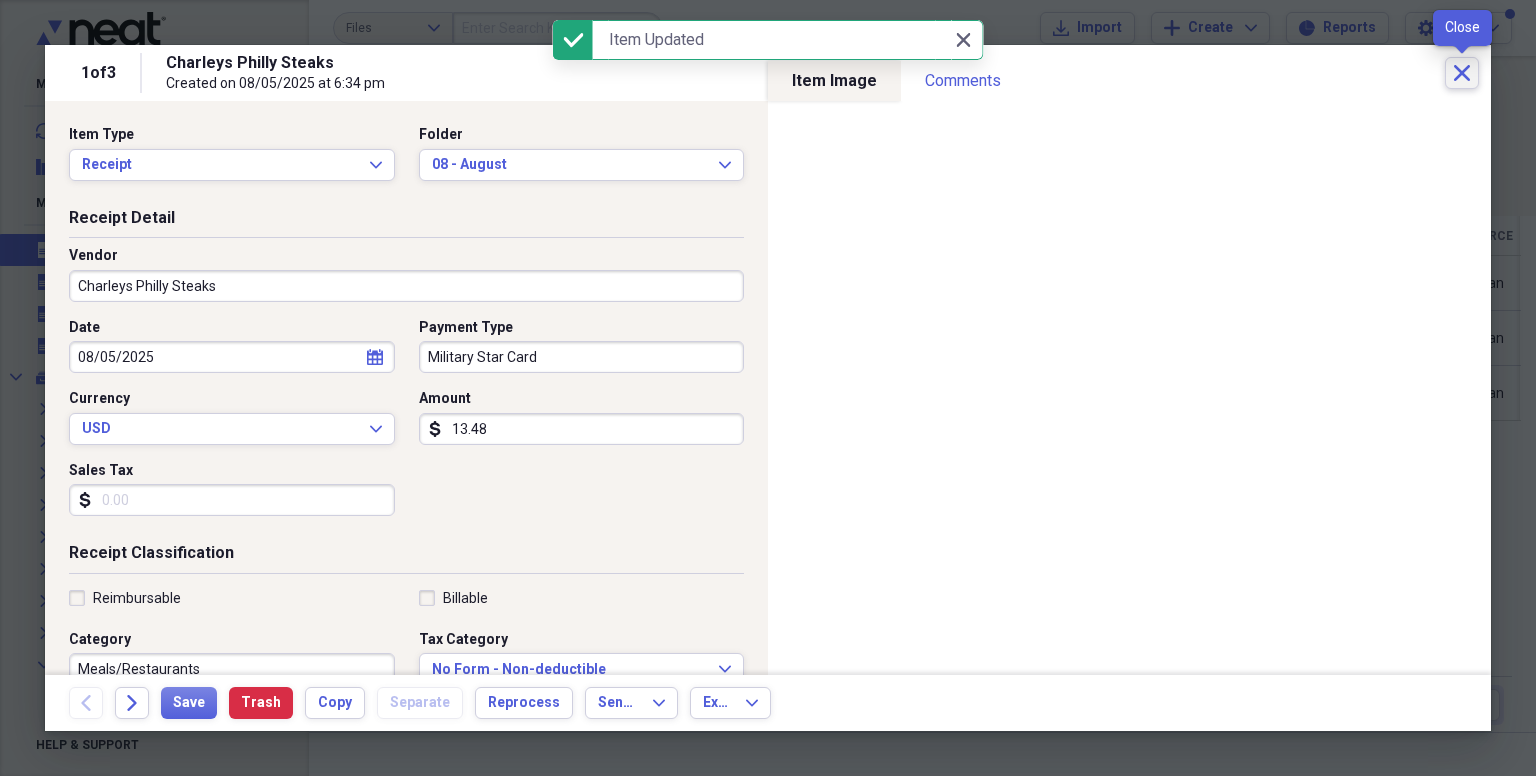 click on "Close" 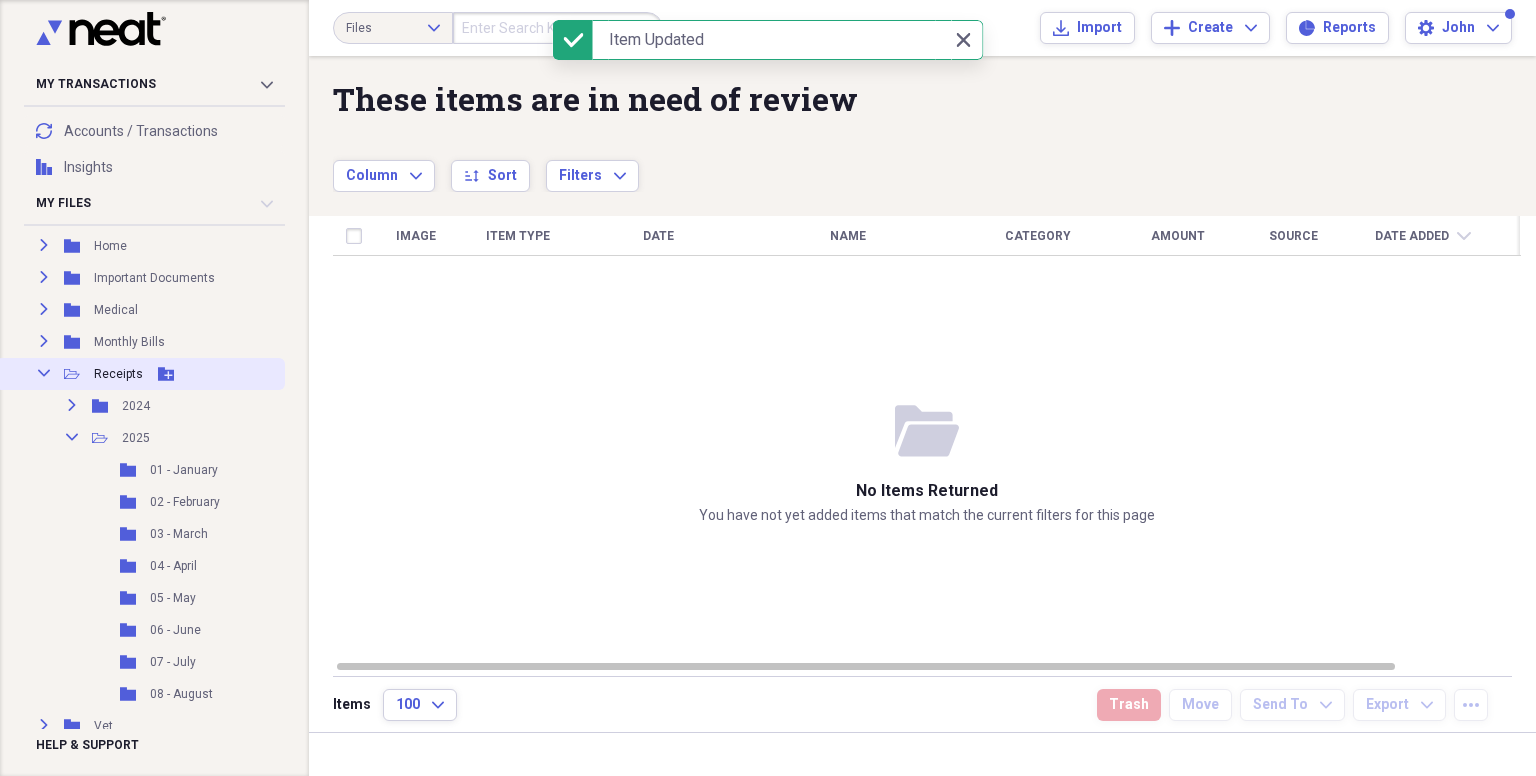scroll, scrollTop: 334, scrollLeft: 0, axis: vertical 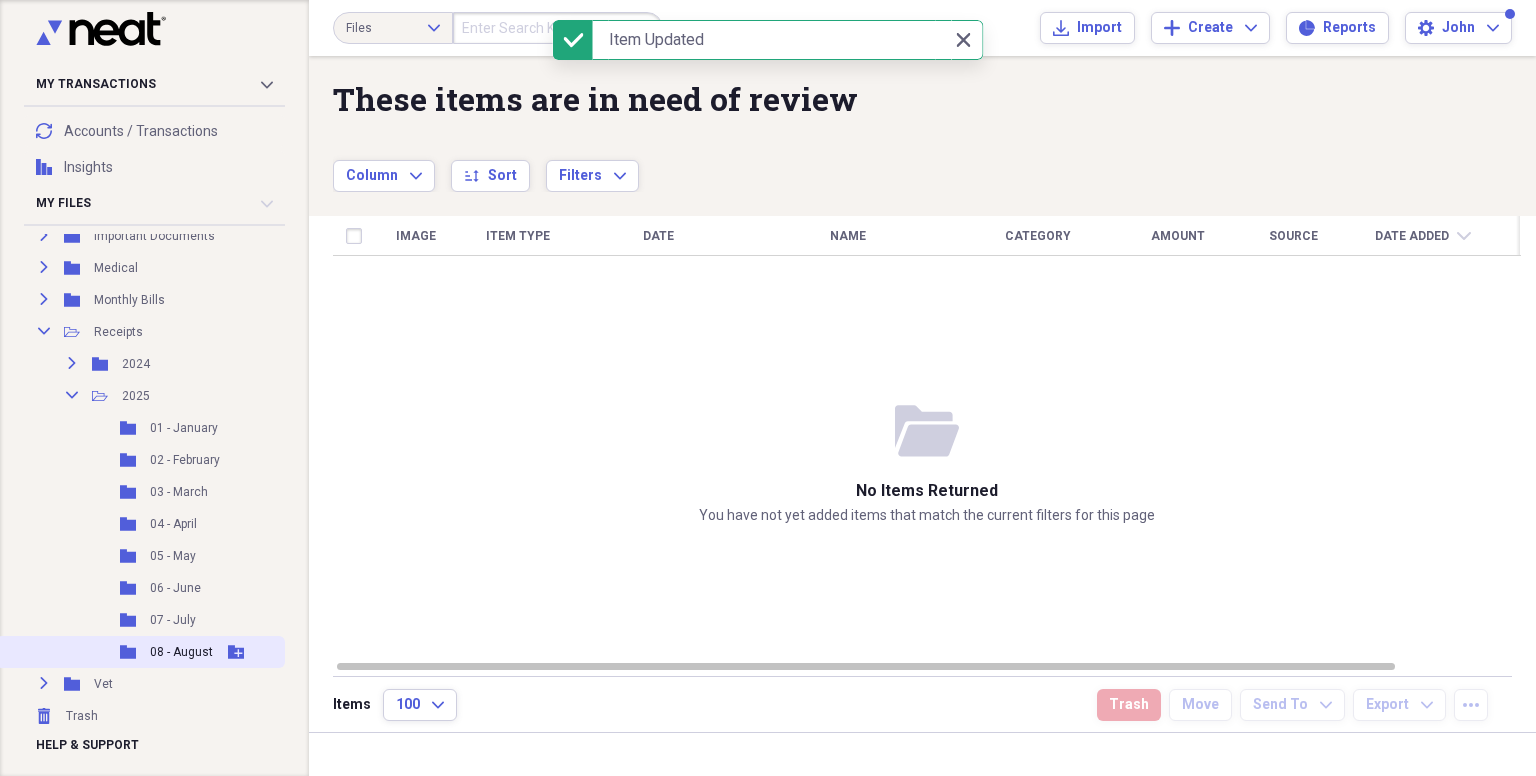 click on "Folder 08 - August Add Folder" at bounding box center (140, 652) 